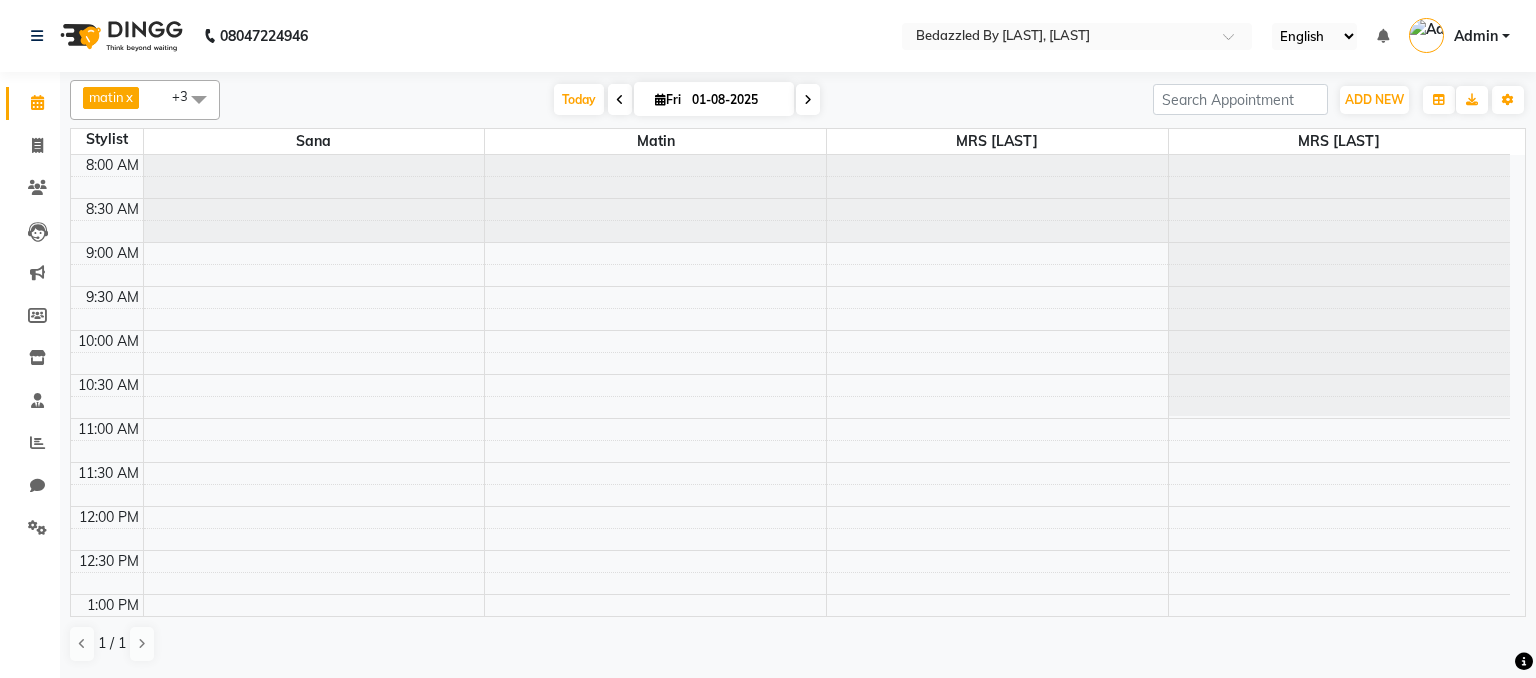 scroll, scrollTop: 0, scrollLeft: 0, axis: both 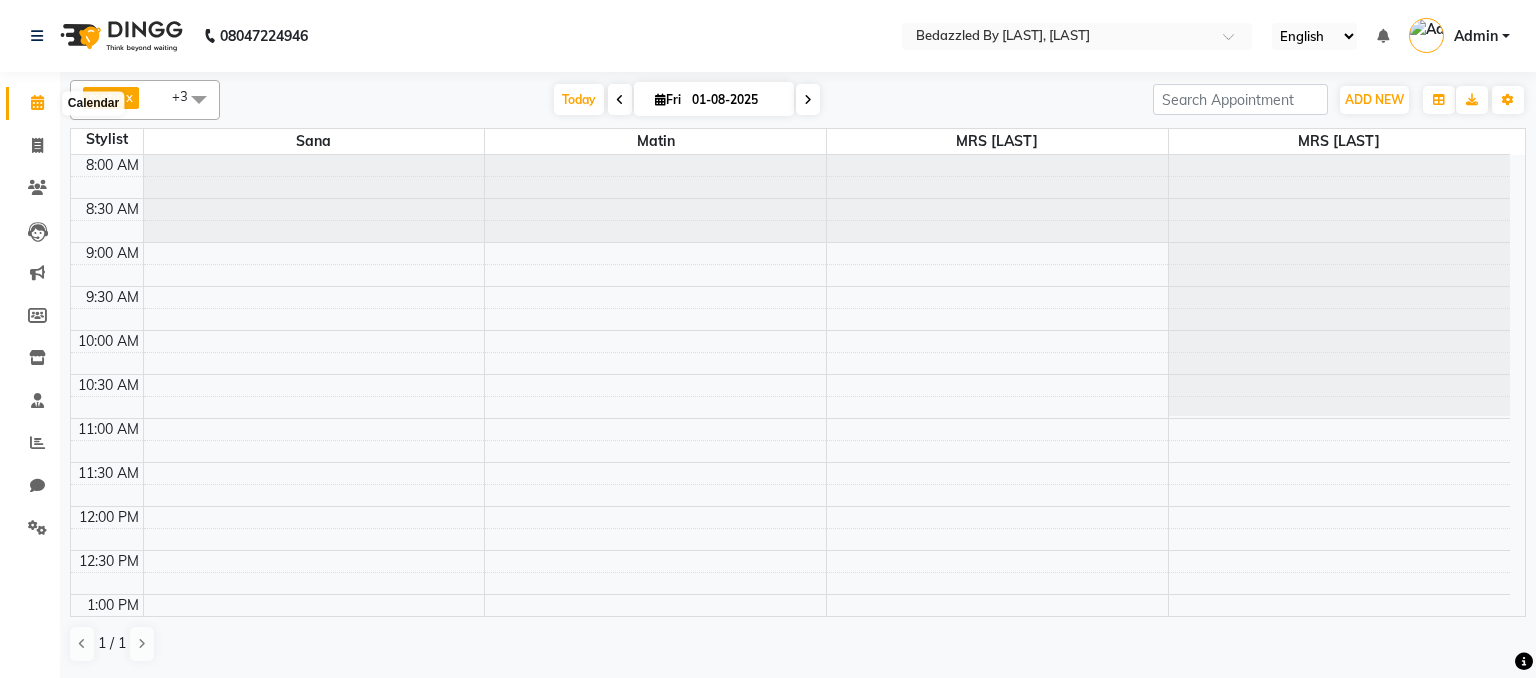 click 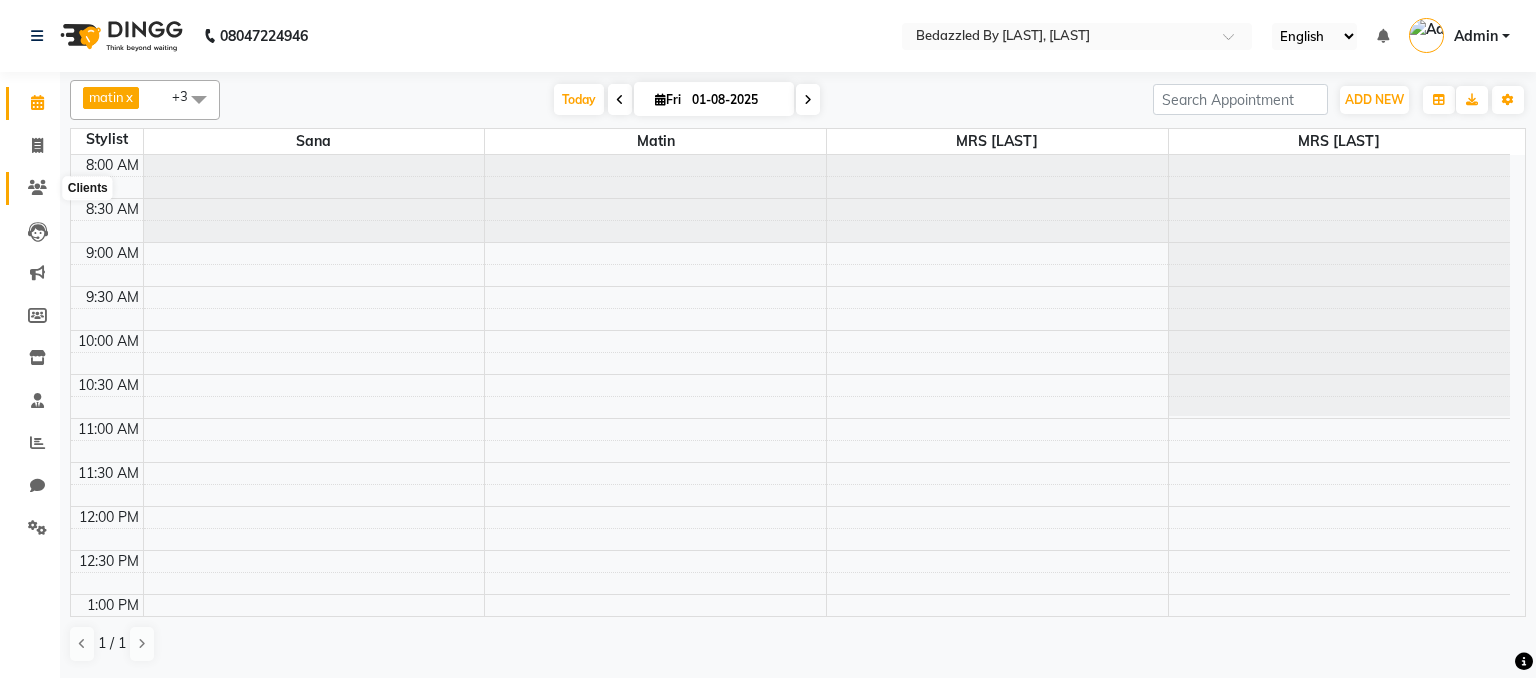 click 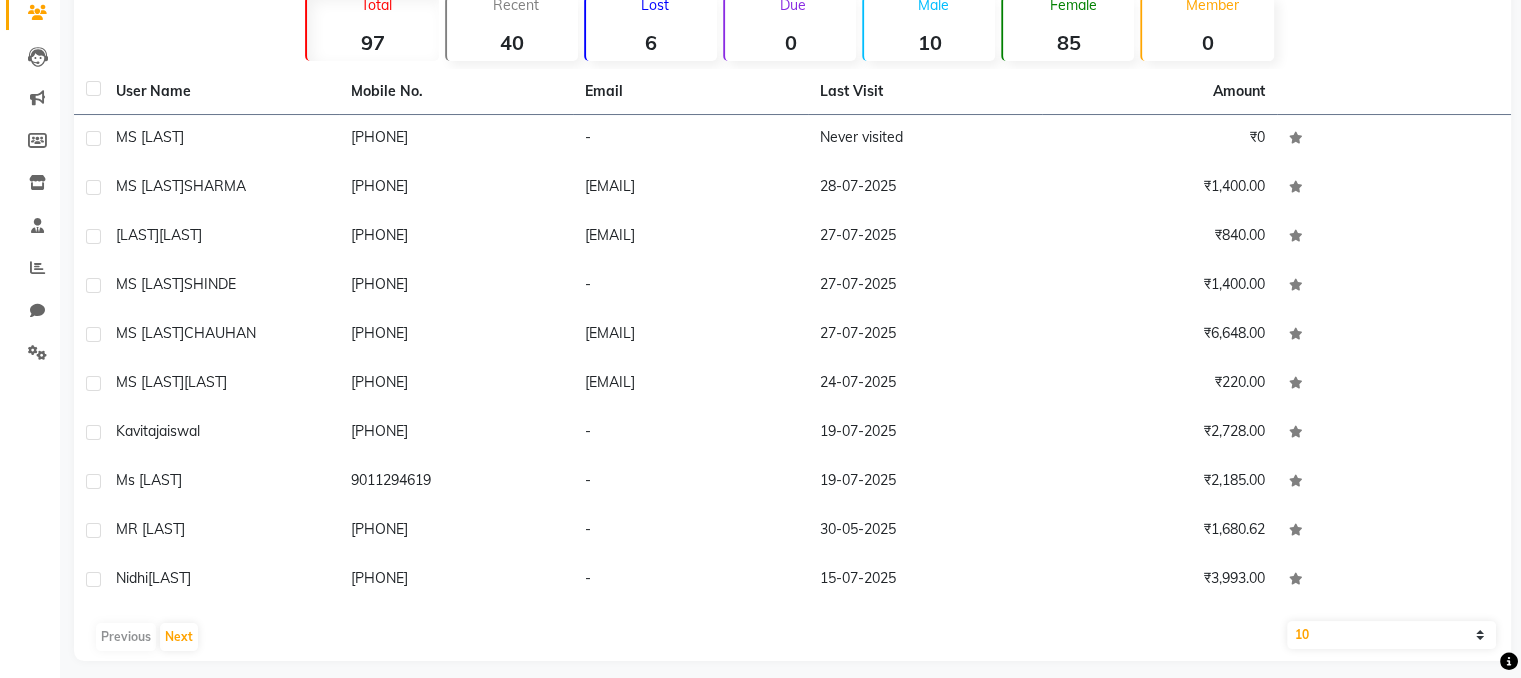 scroll, scrollTop: 81, scrollLeft: 0, axis: vertical 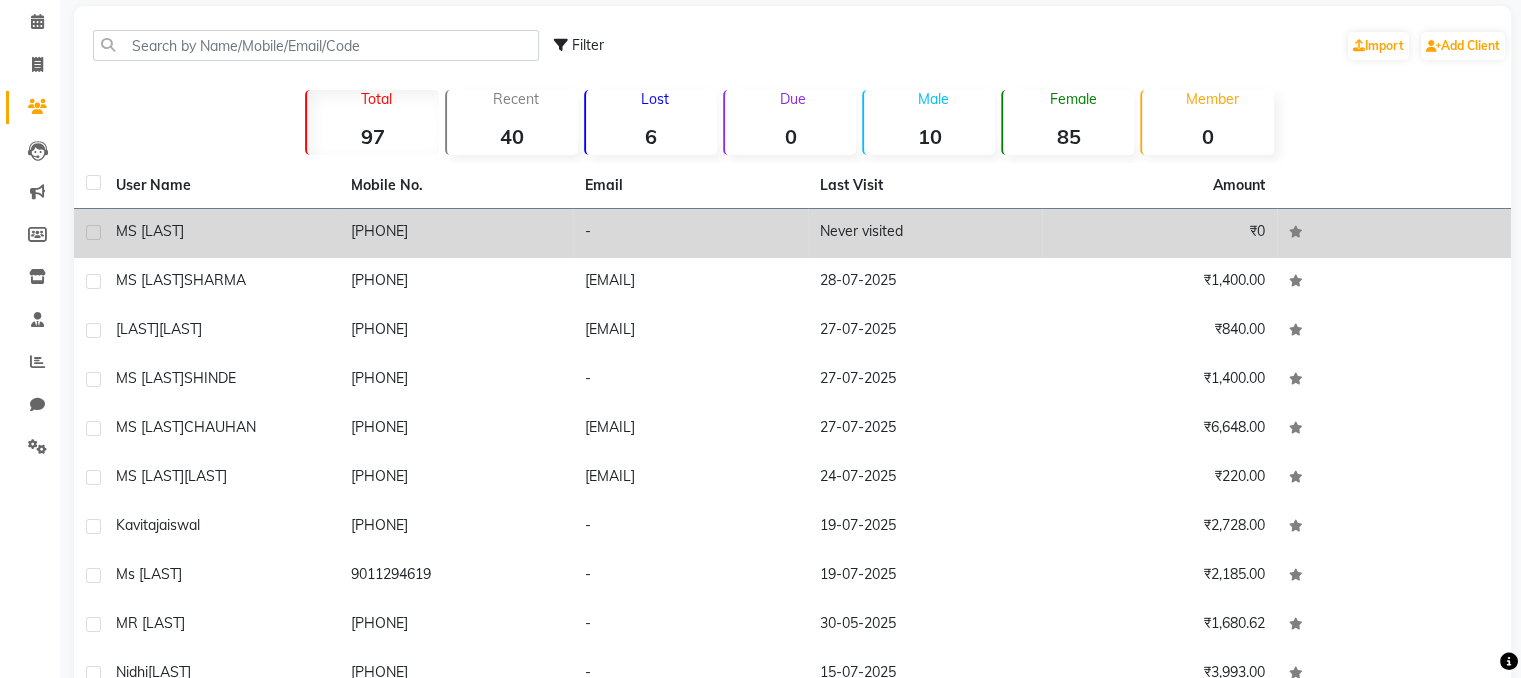 click on "MS [LAST]" 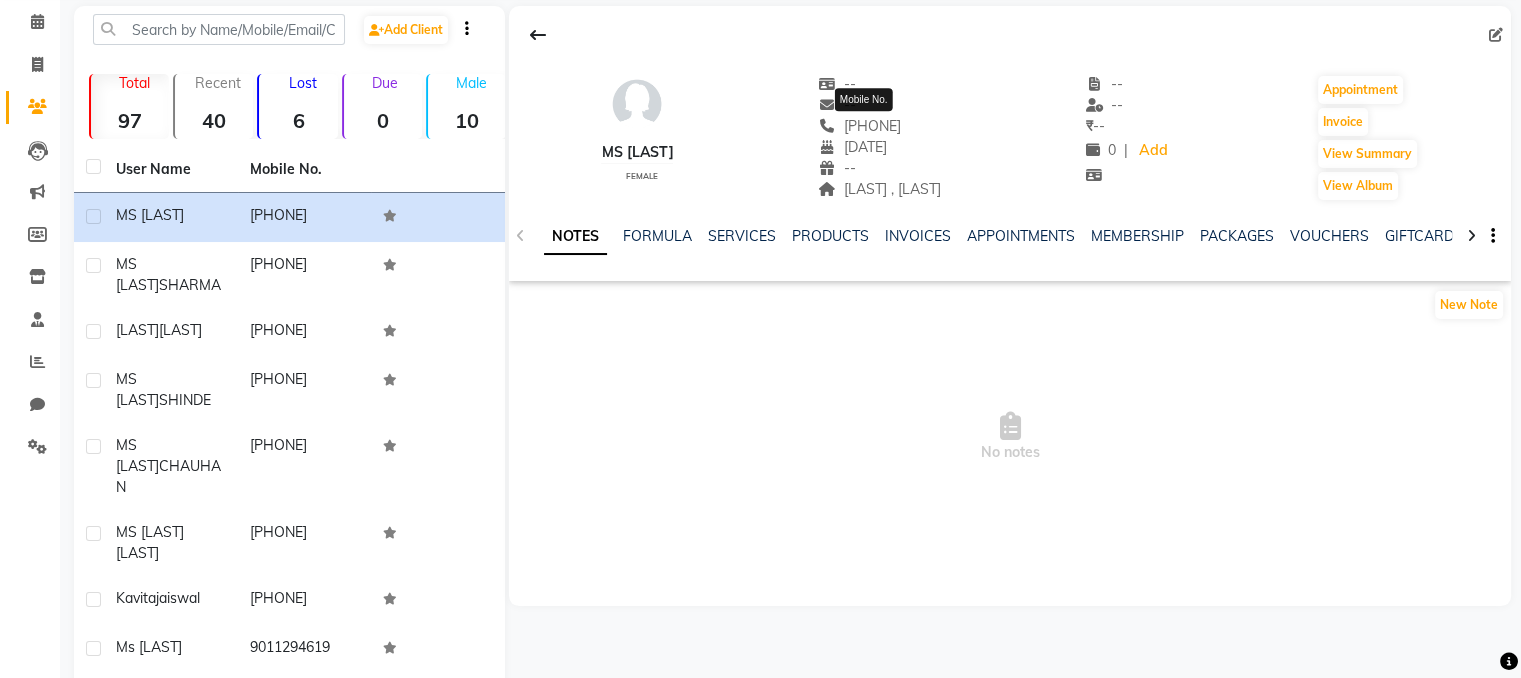 click on "[PHONE]" 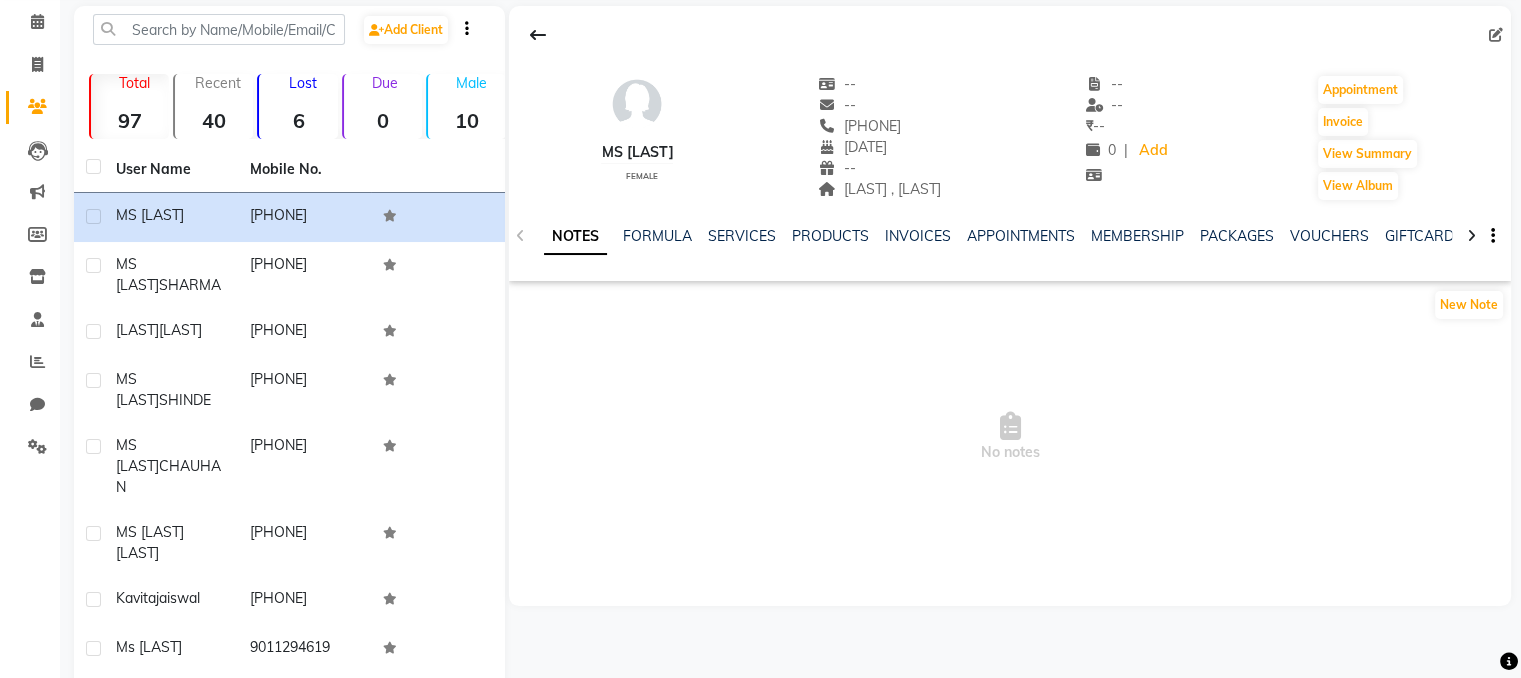 click on "[PHONE]" 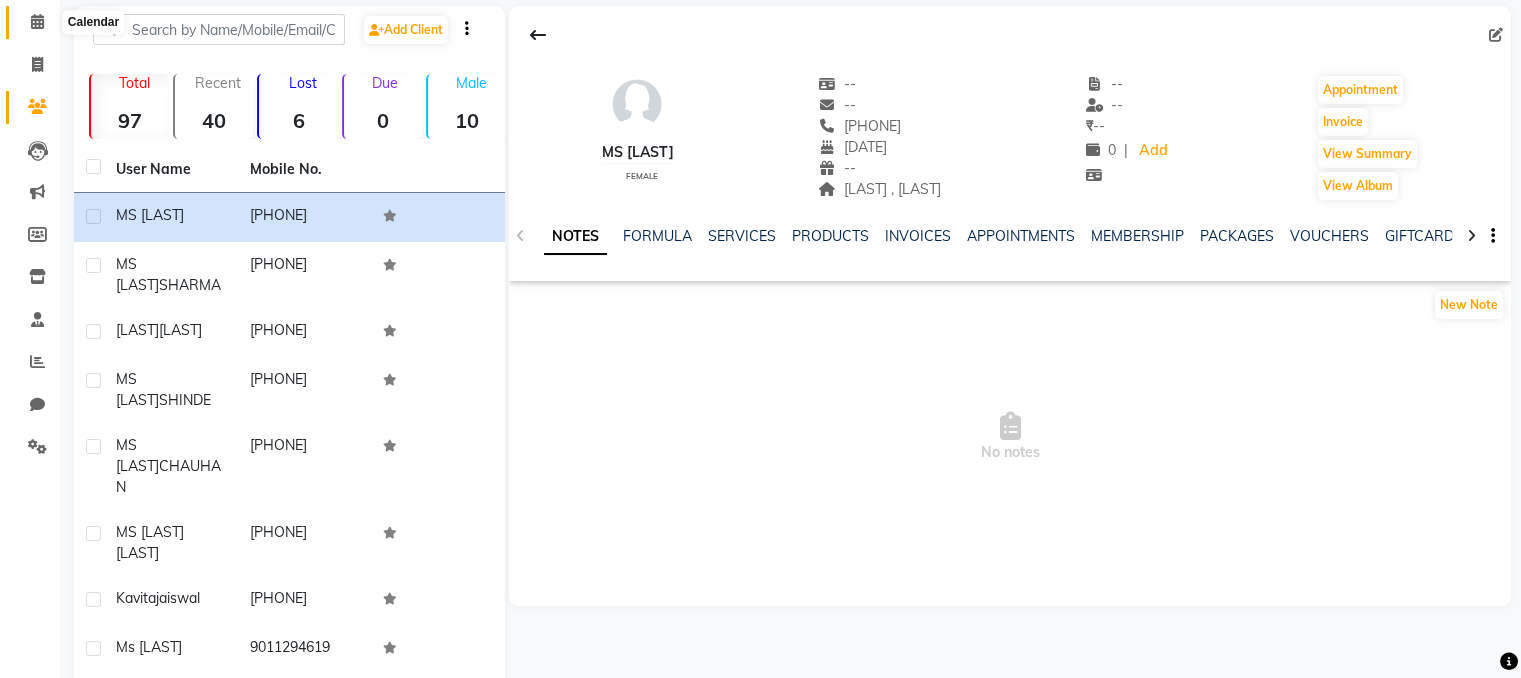 click 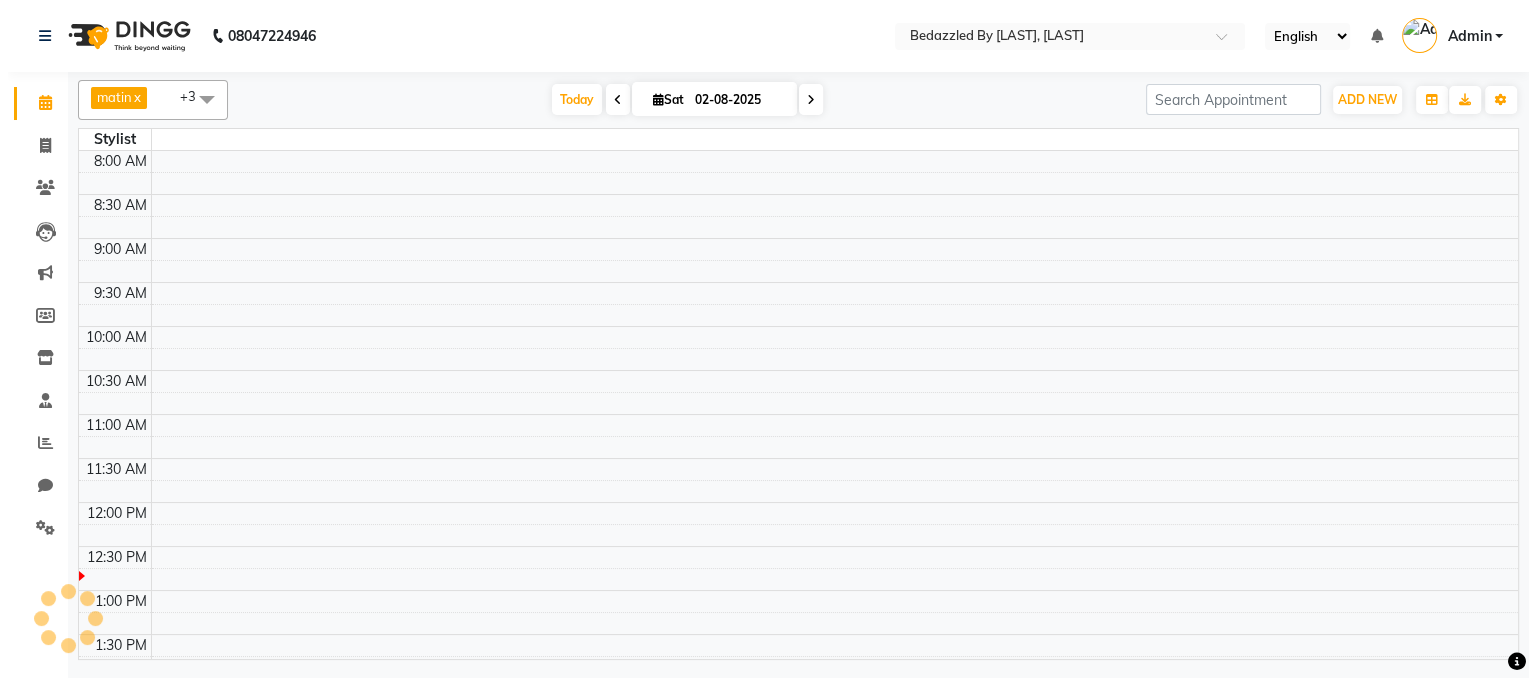 scroll, scrollTop: 0, scrollLeft: 0, axis: both 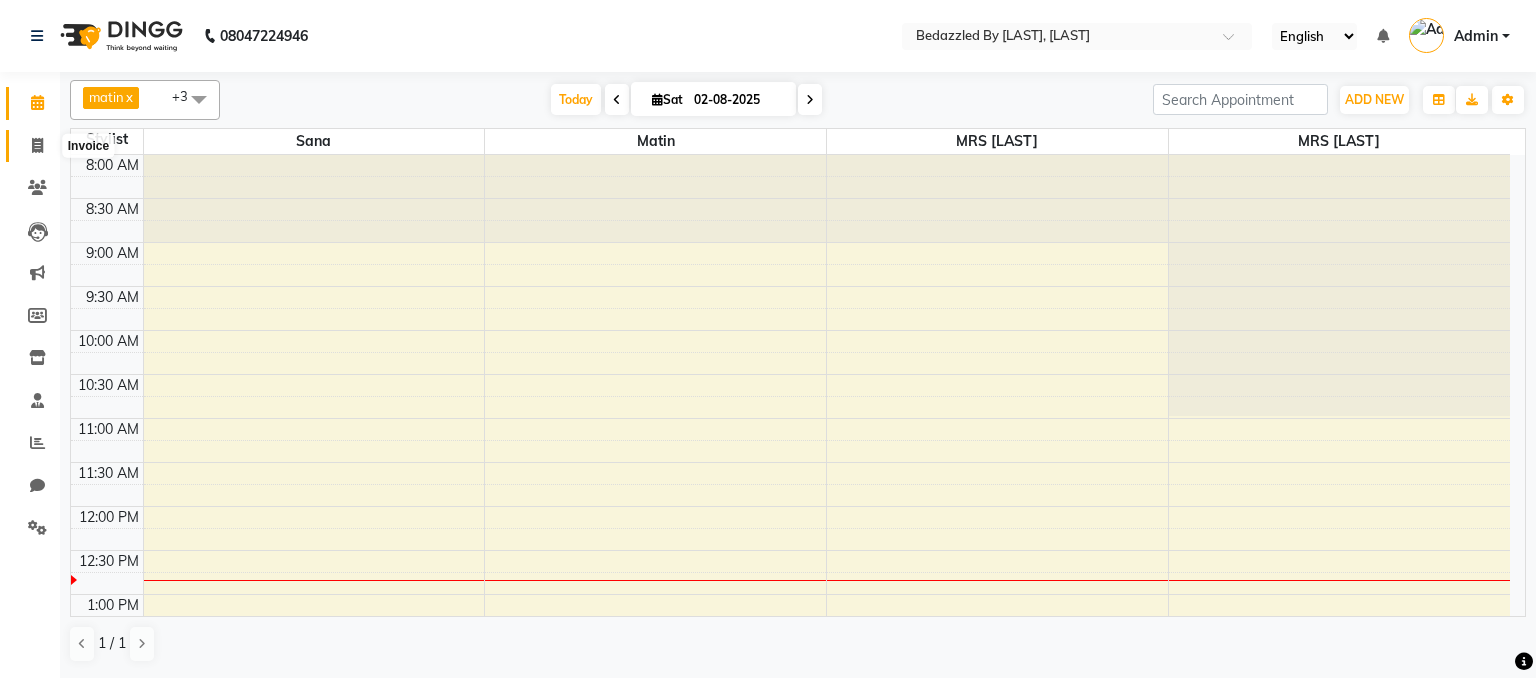 click 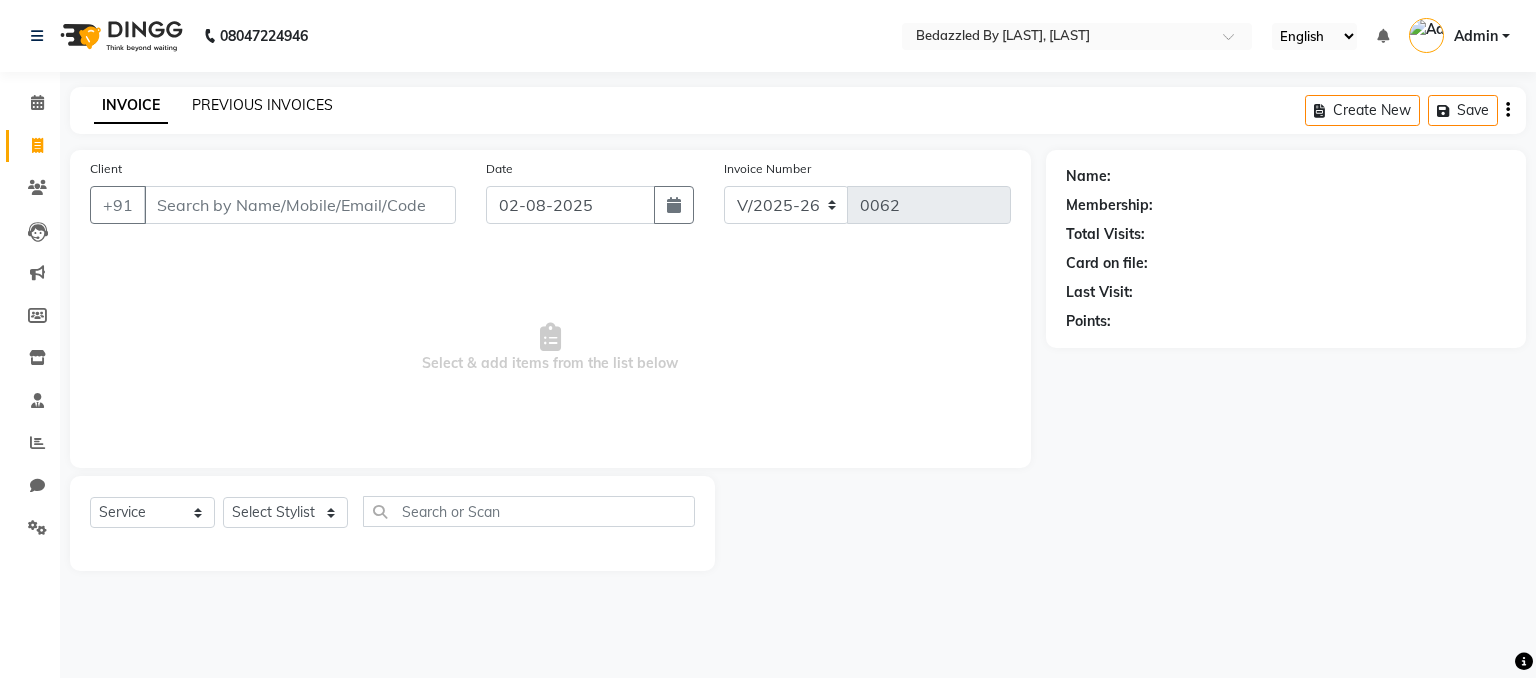click on "PREVIOUS INVOICES" 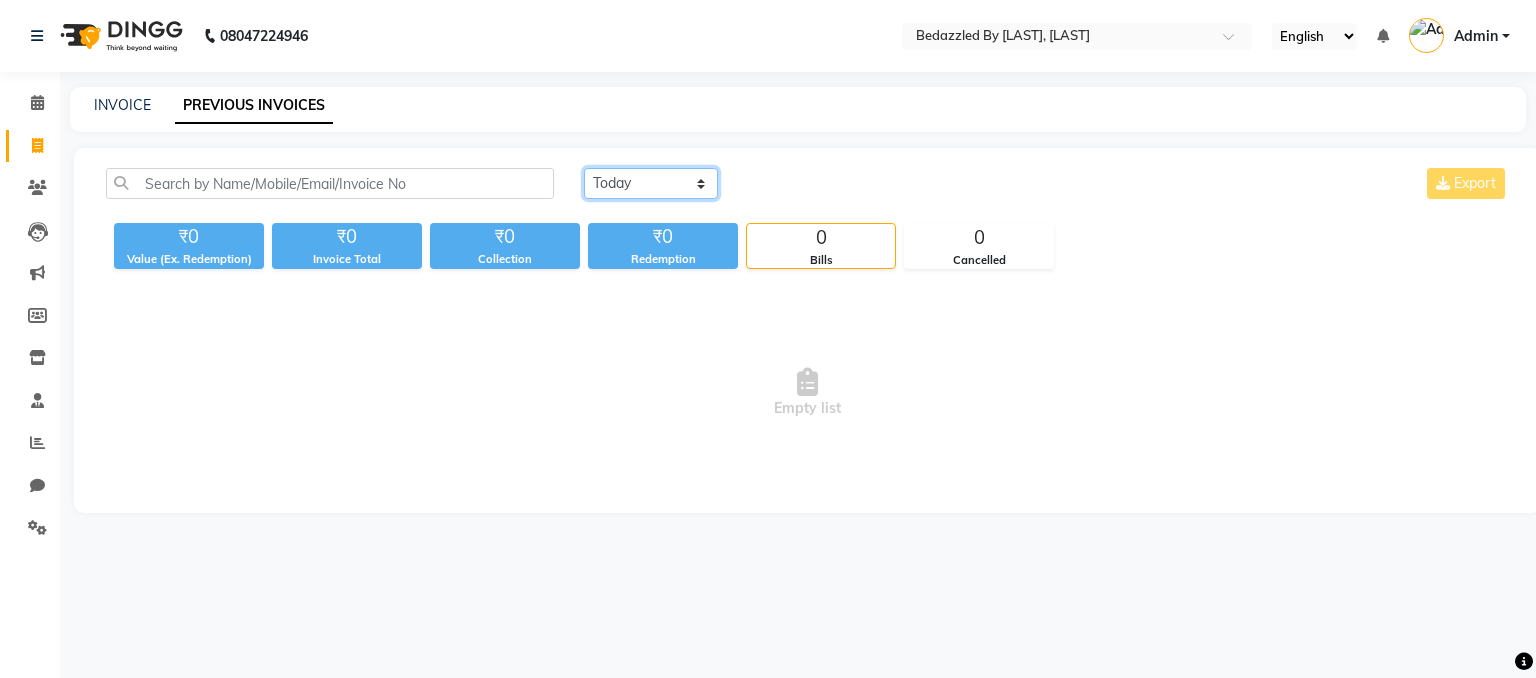 click on "Today Yesterday Custom Range" 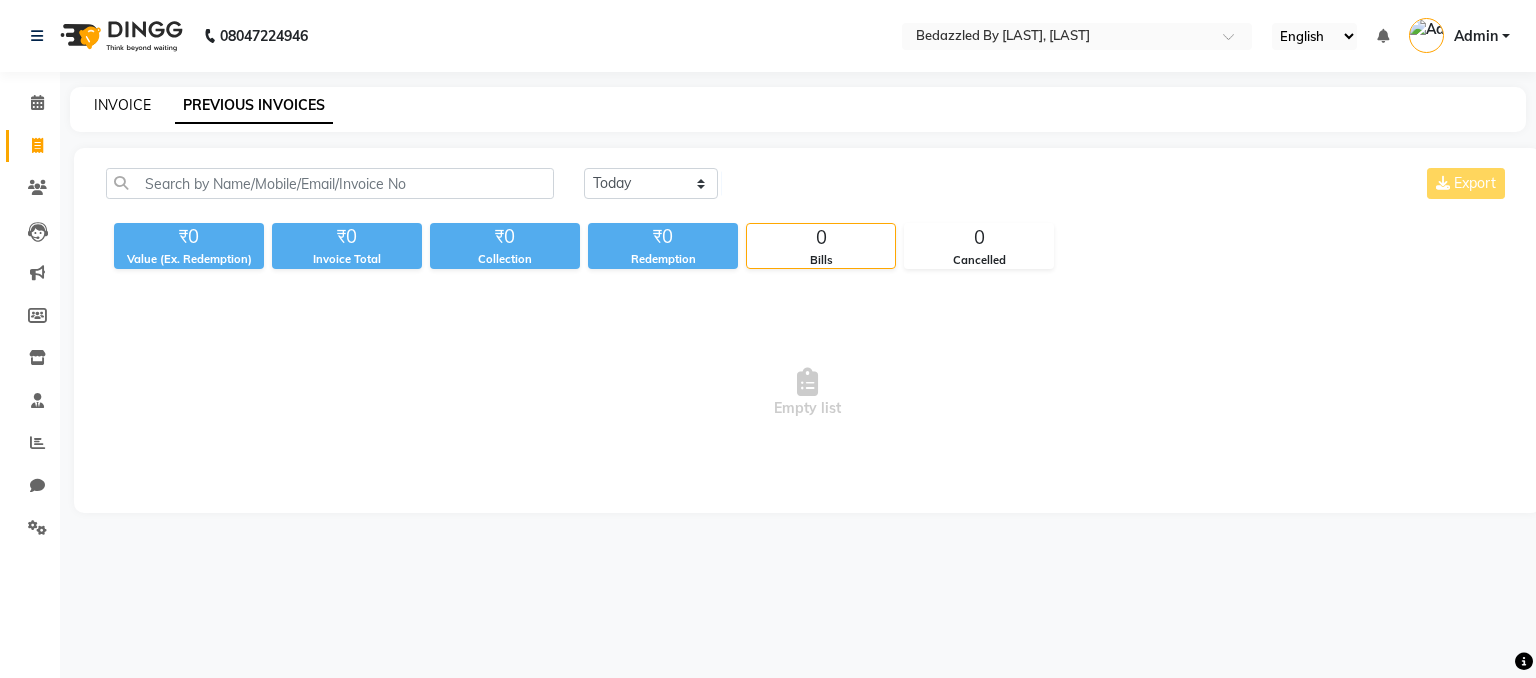 click on "INVOICE" 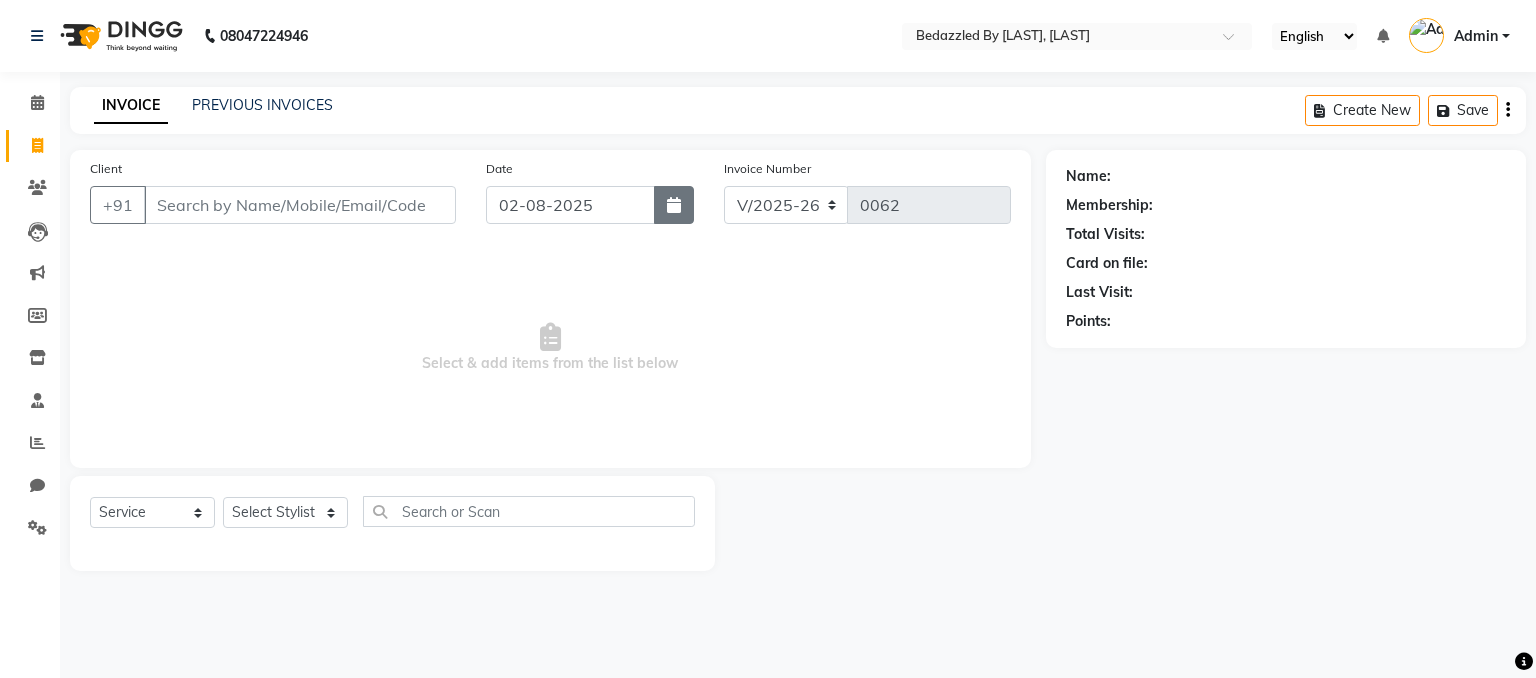 click 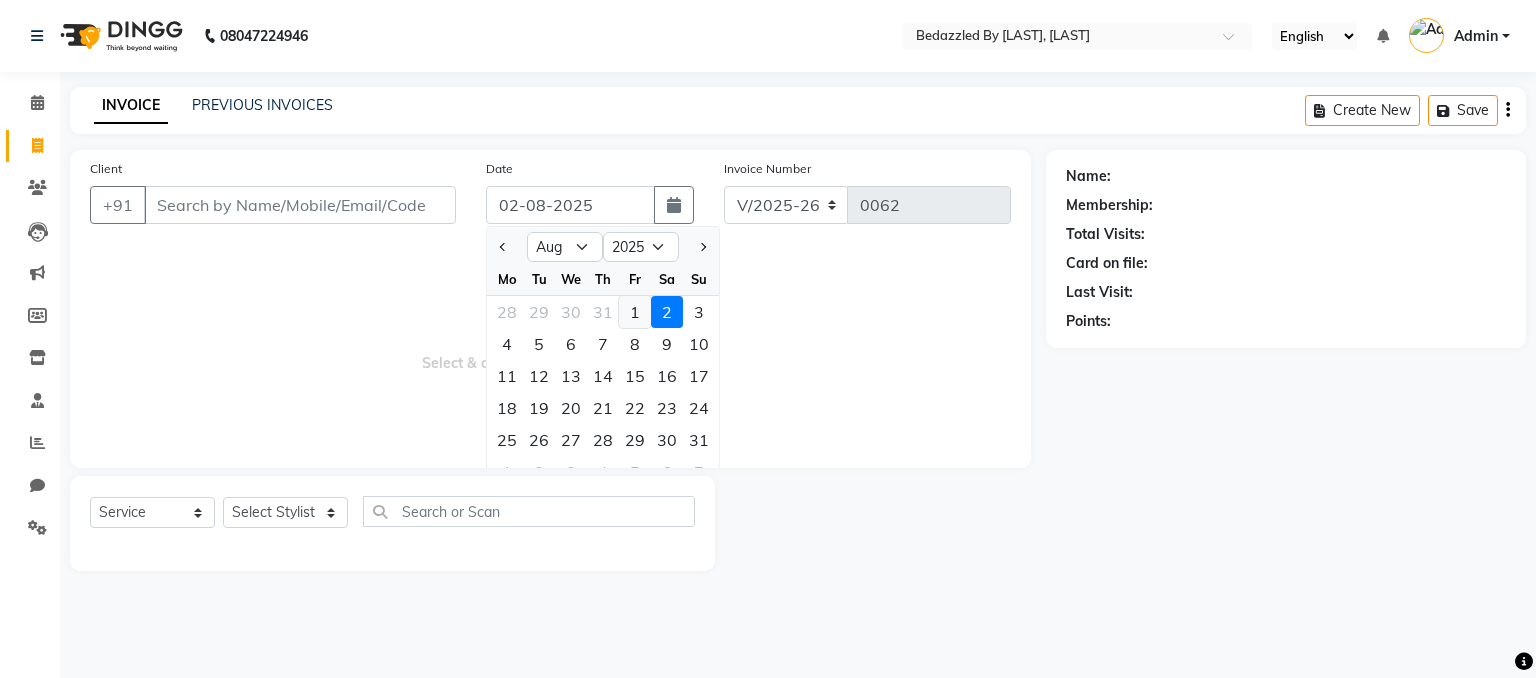 click on "1" 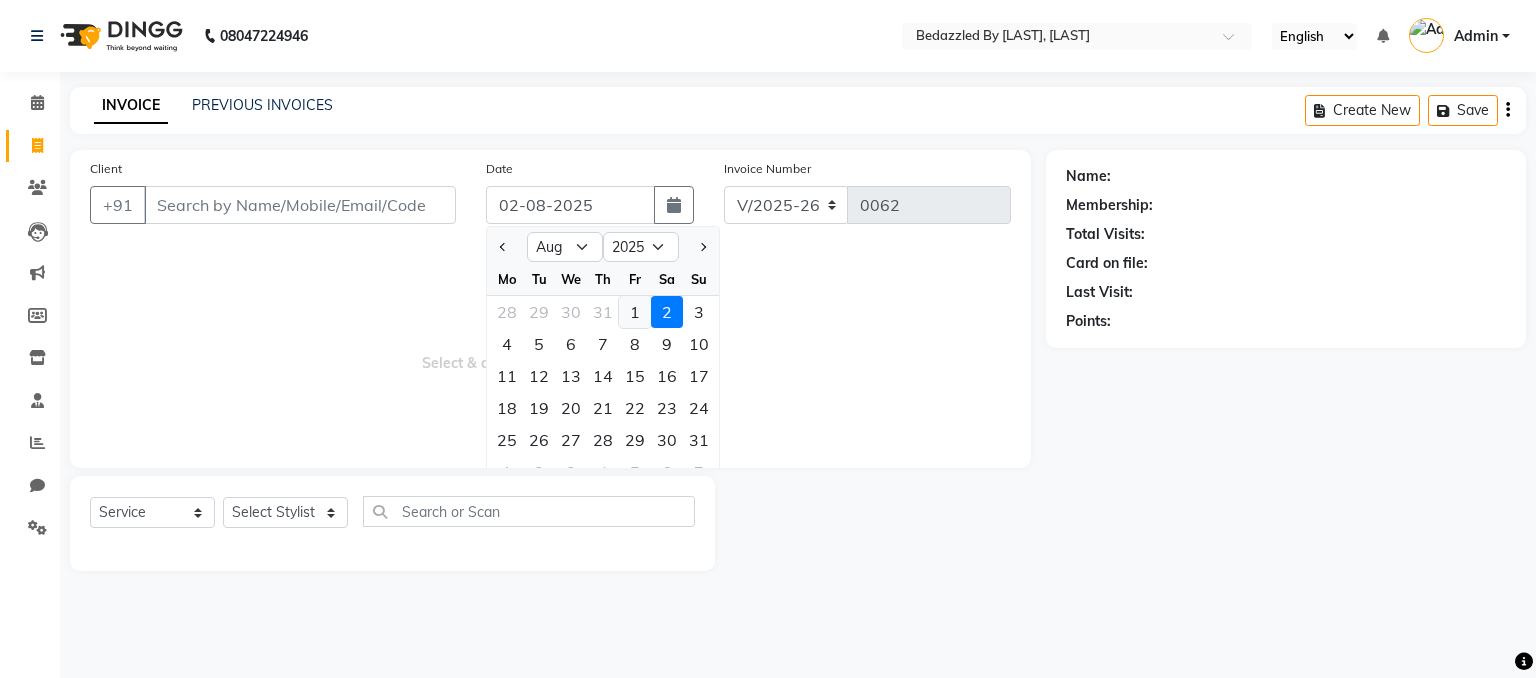 type on "01-08-2025" 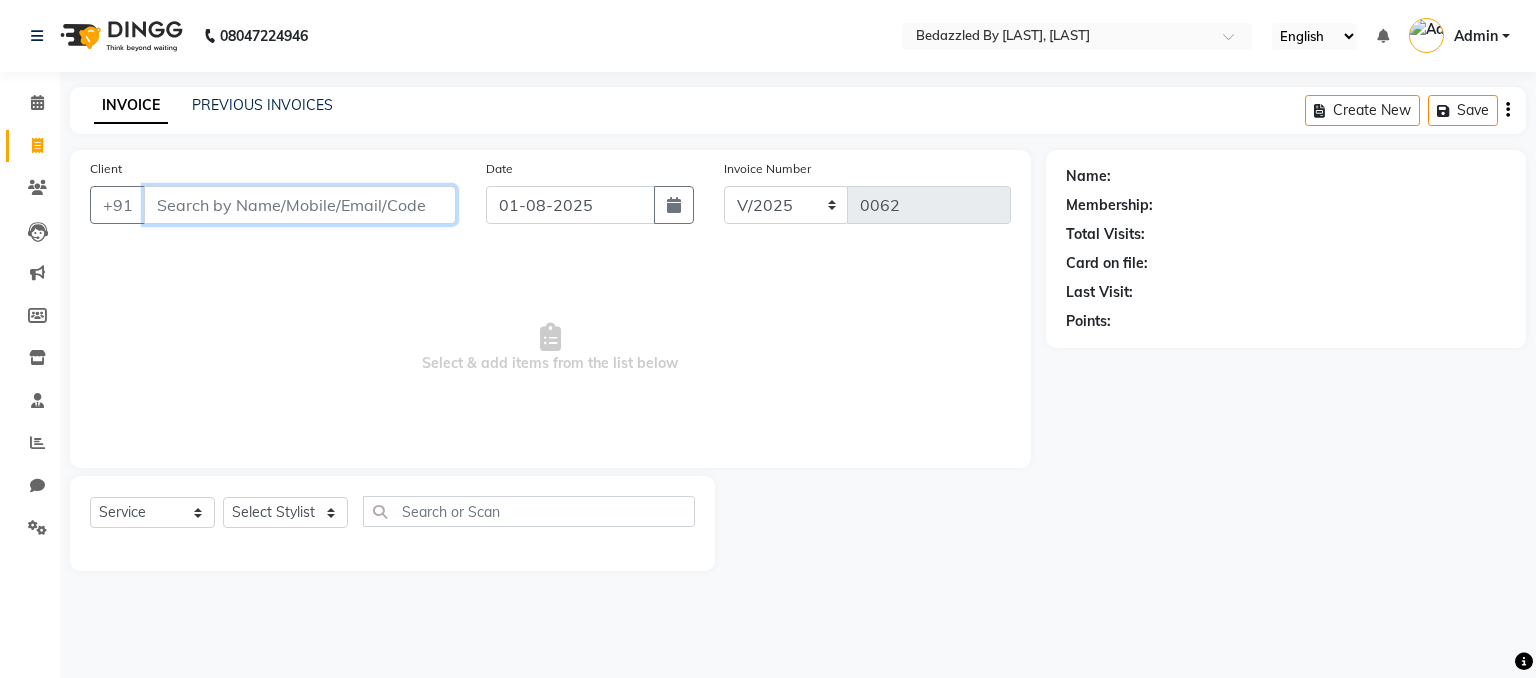 click on "Client" at bounding box center [300, 205] 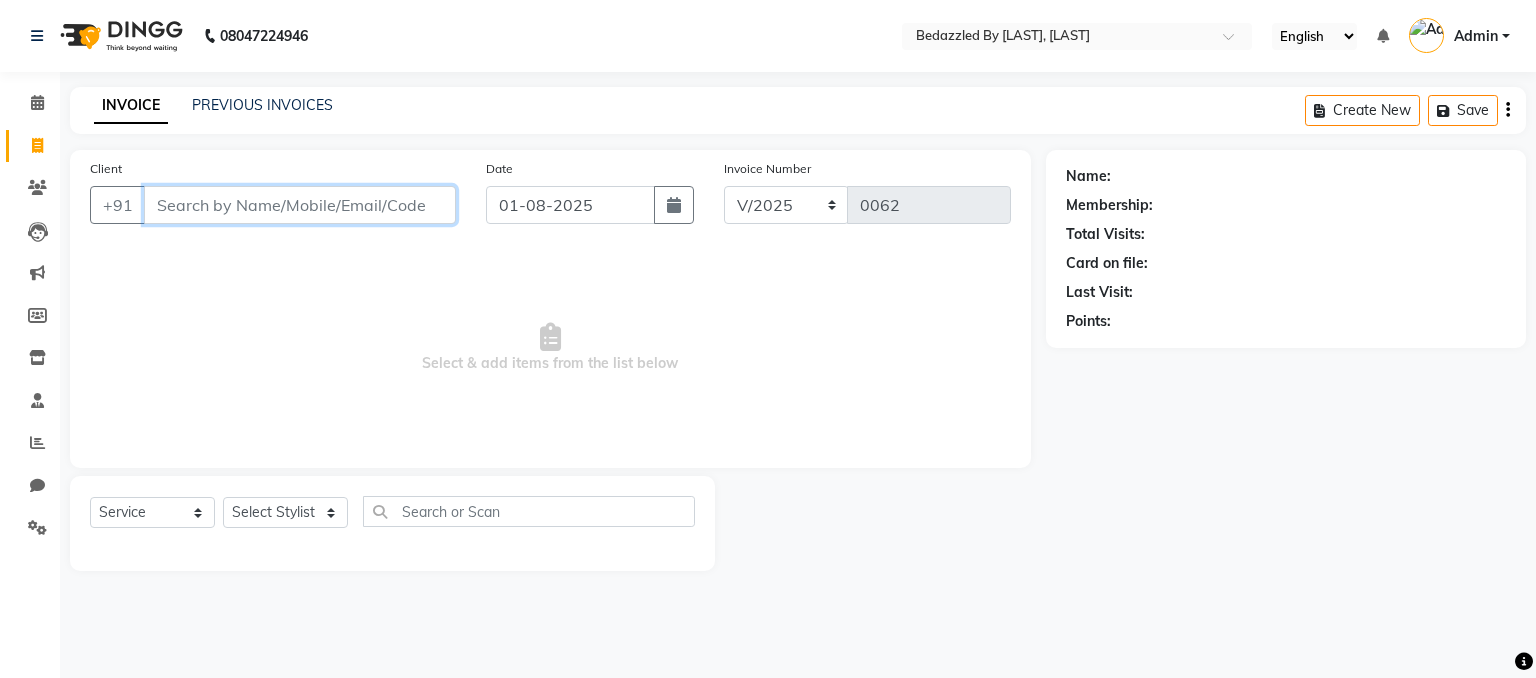 paste on "[PHONE]" 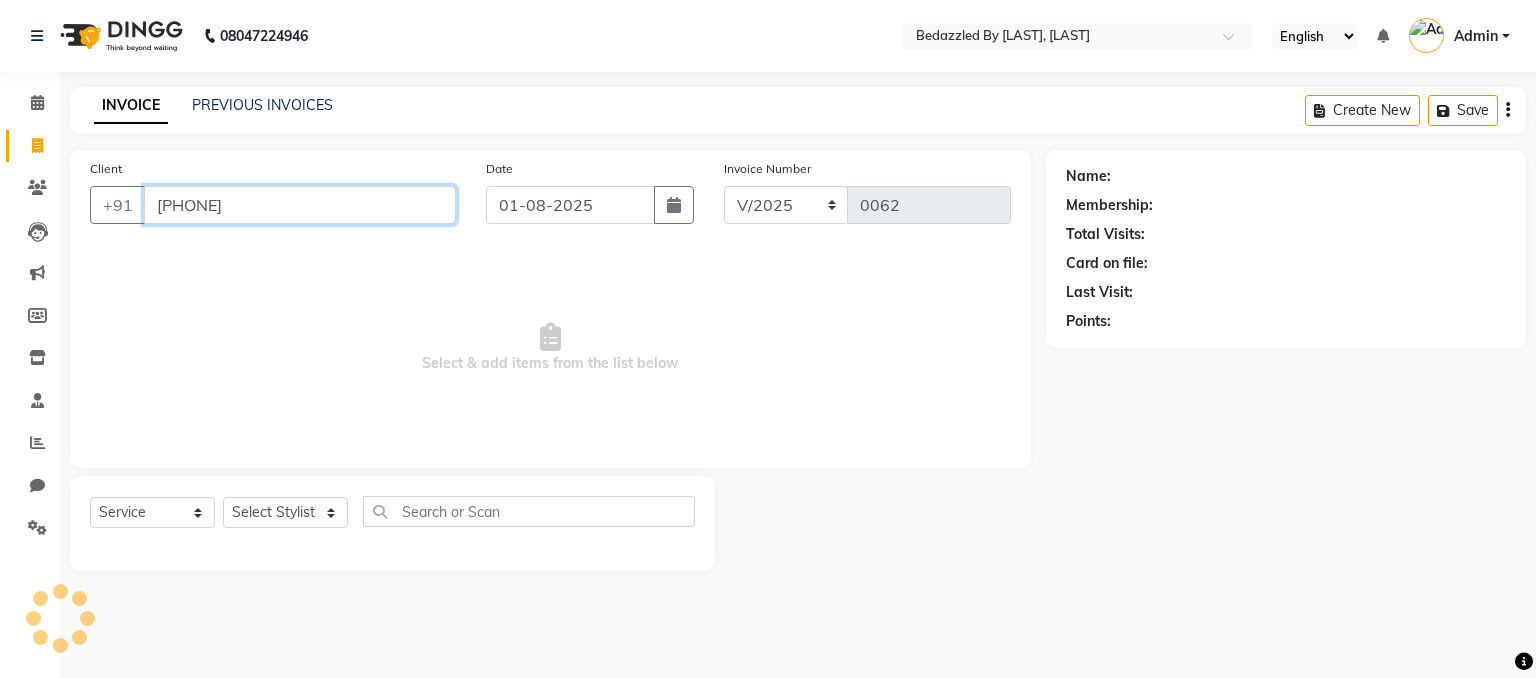 type on "[PHONE]" 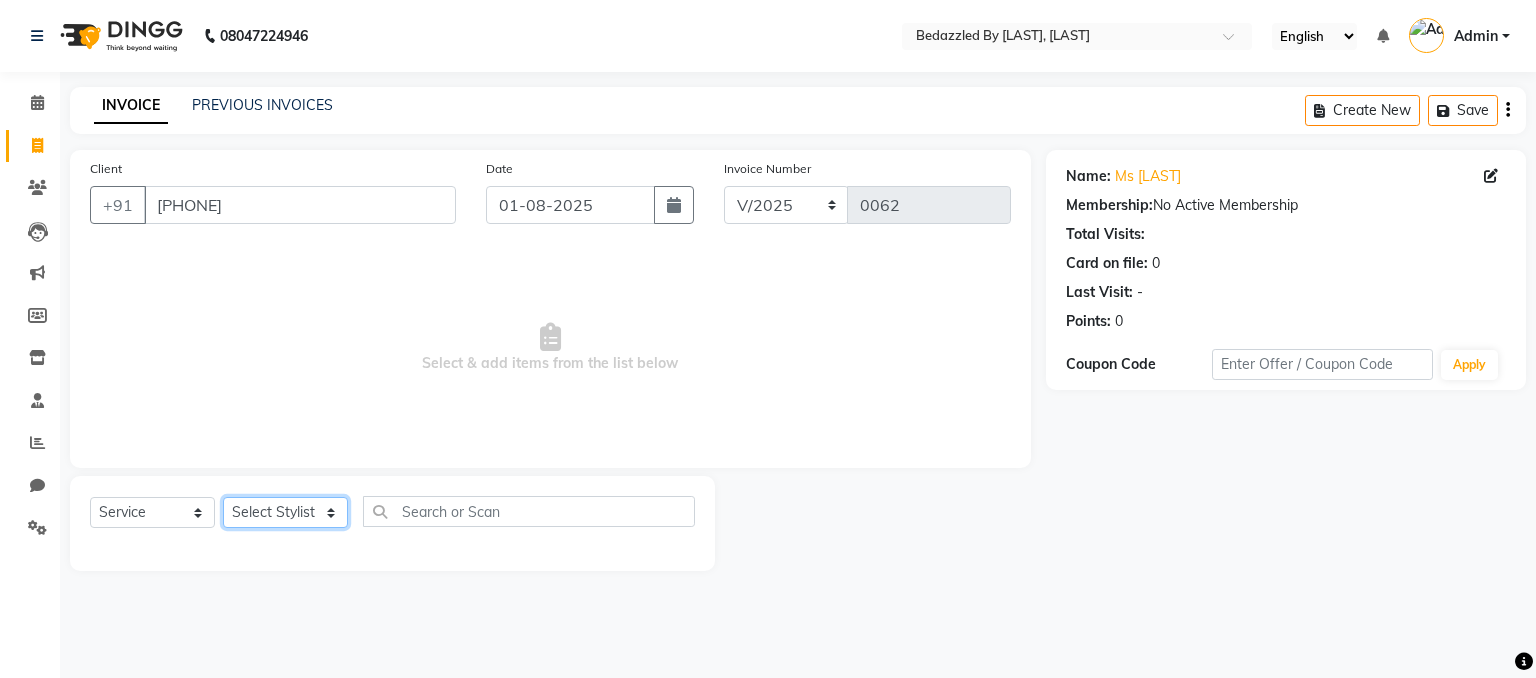 click on "Select Stylist matin MRS [LAST] MRS [LAST] MS [LAST] [LAST]" 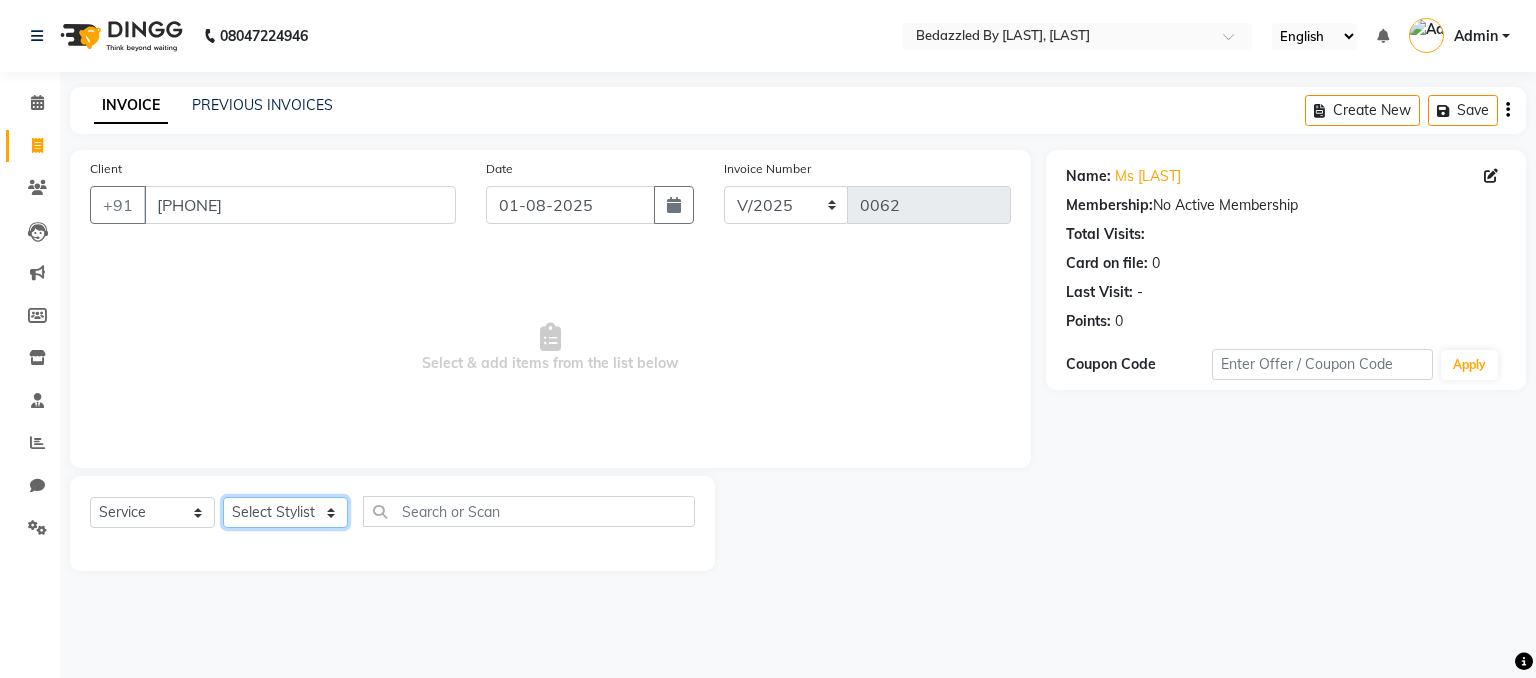 select on "75709" 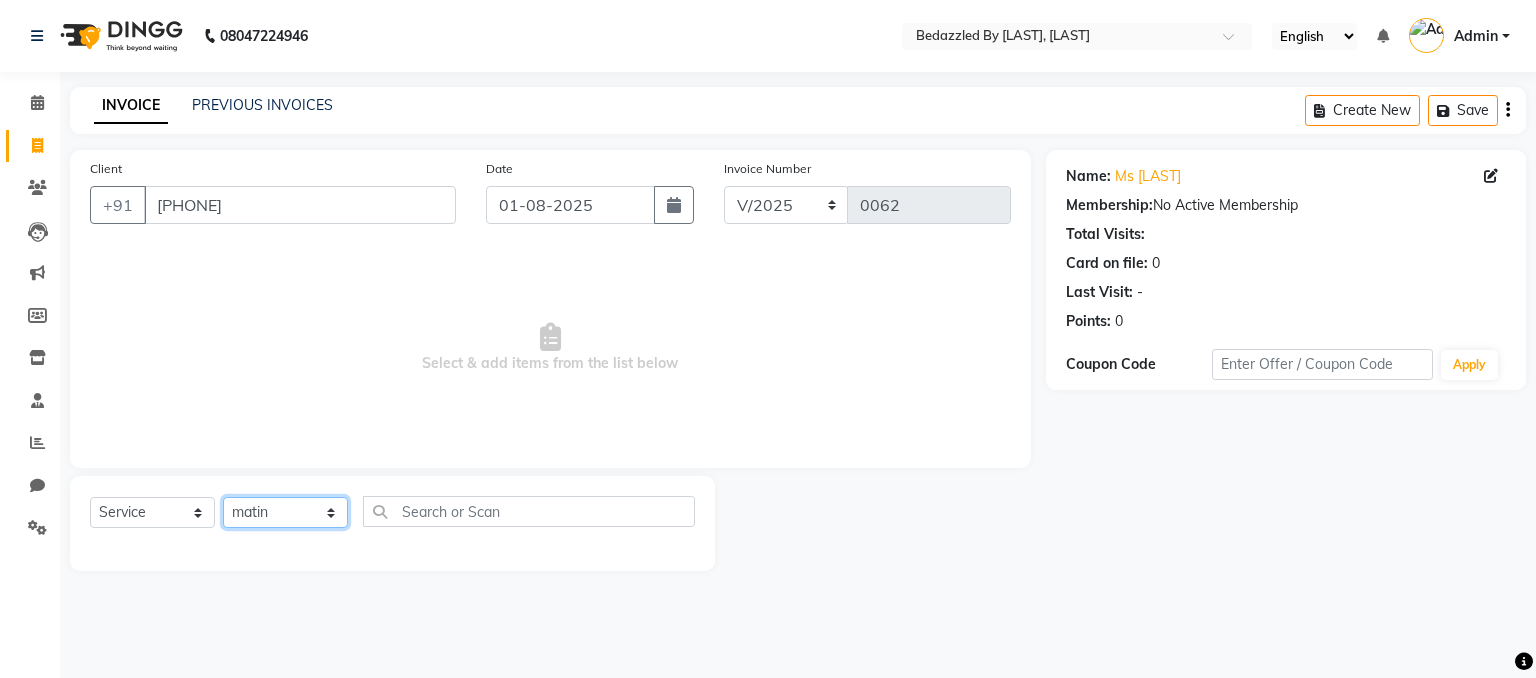 click on "Select Stylist matin MRS [LAST] MRS [LAST] MS [LAST] [LAST]" 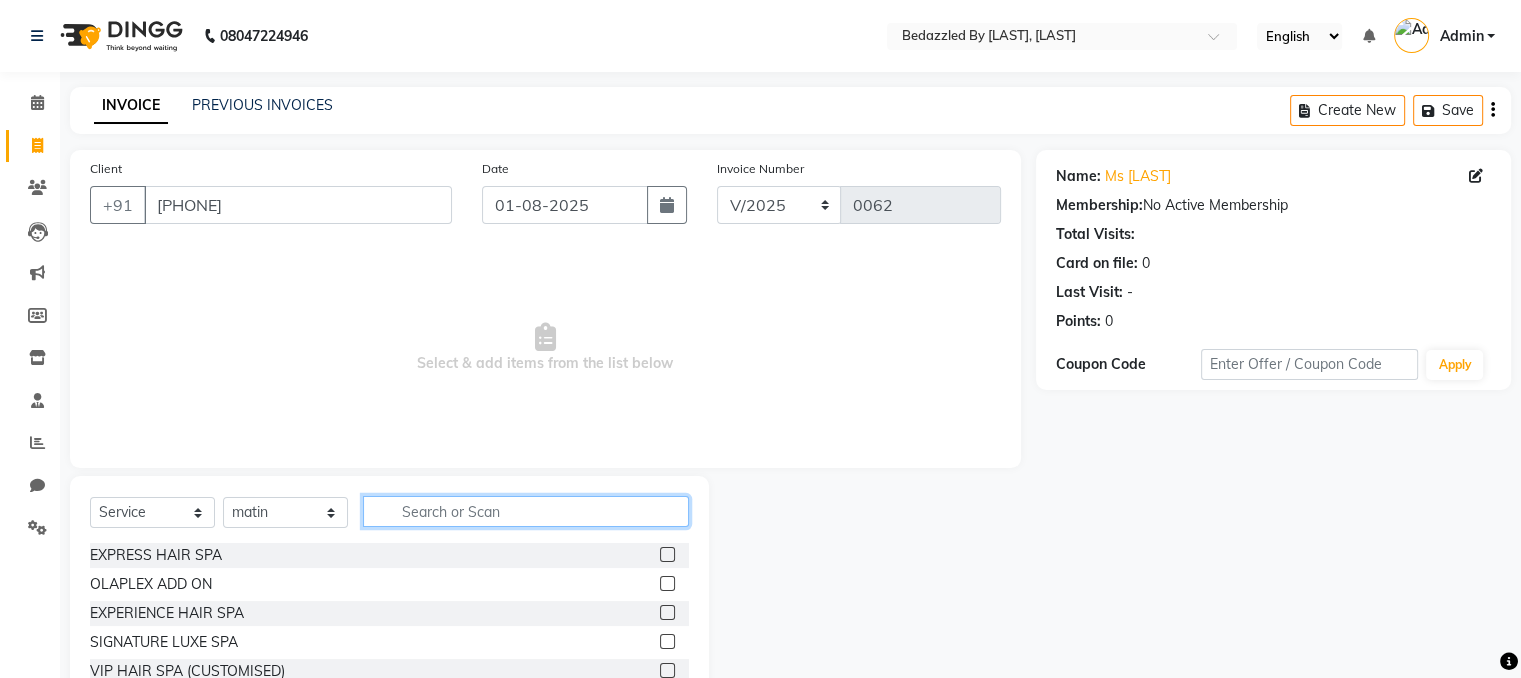 click 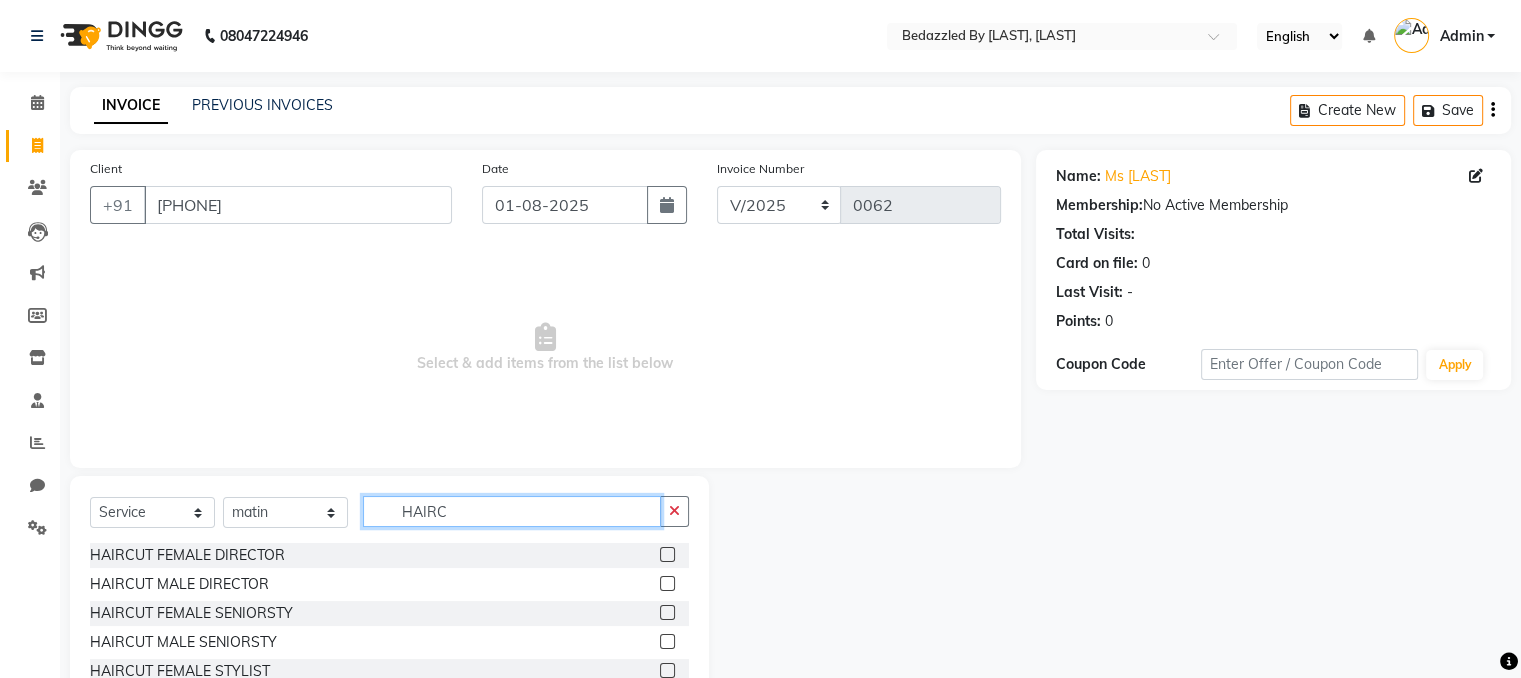type on "HAIRC" 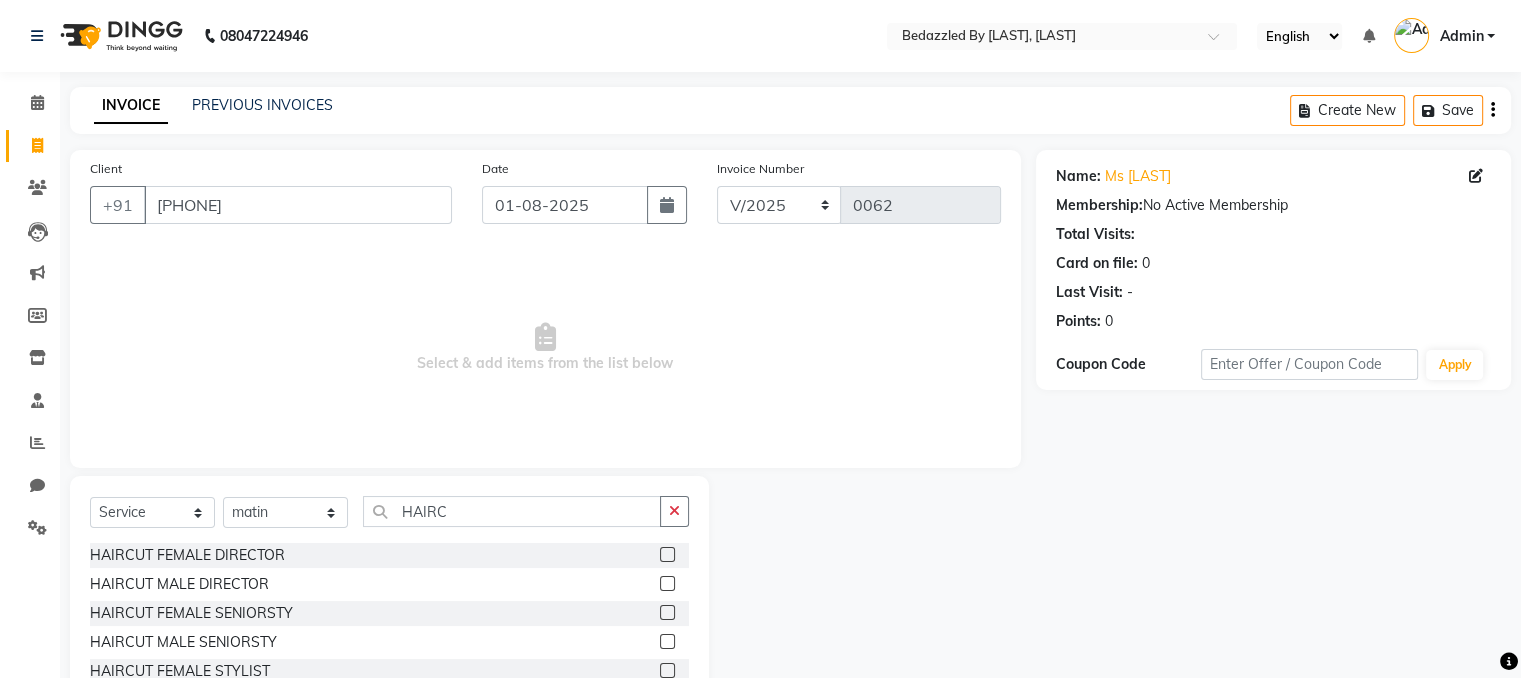 click 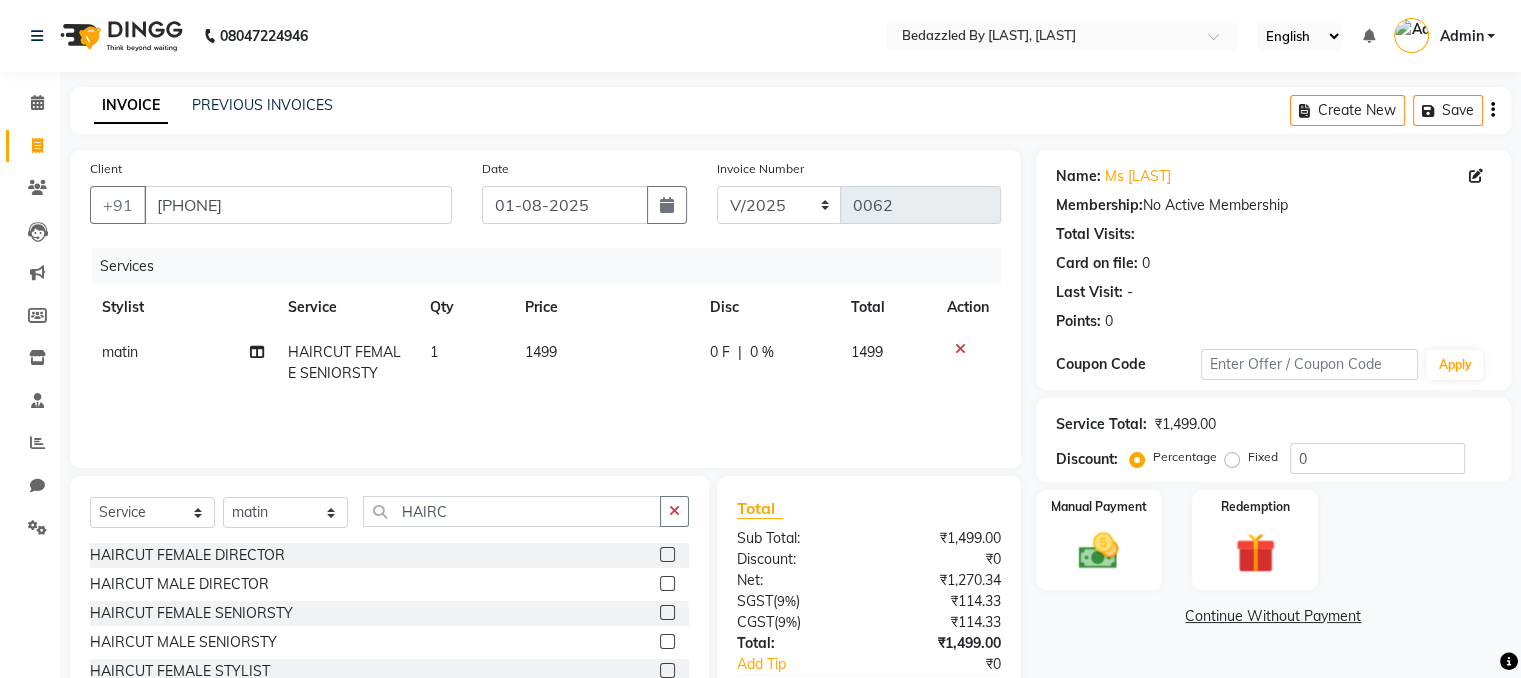 click 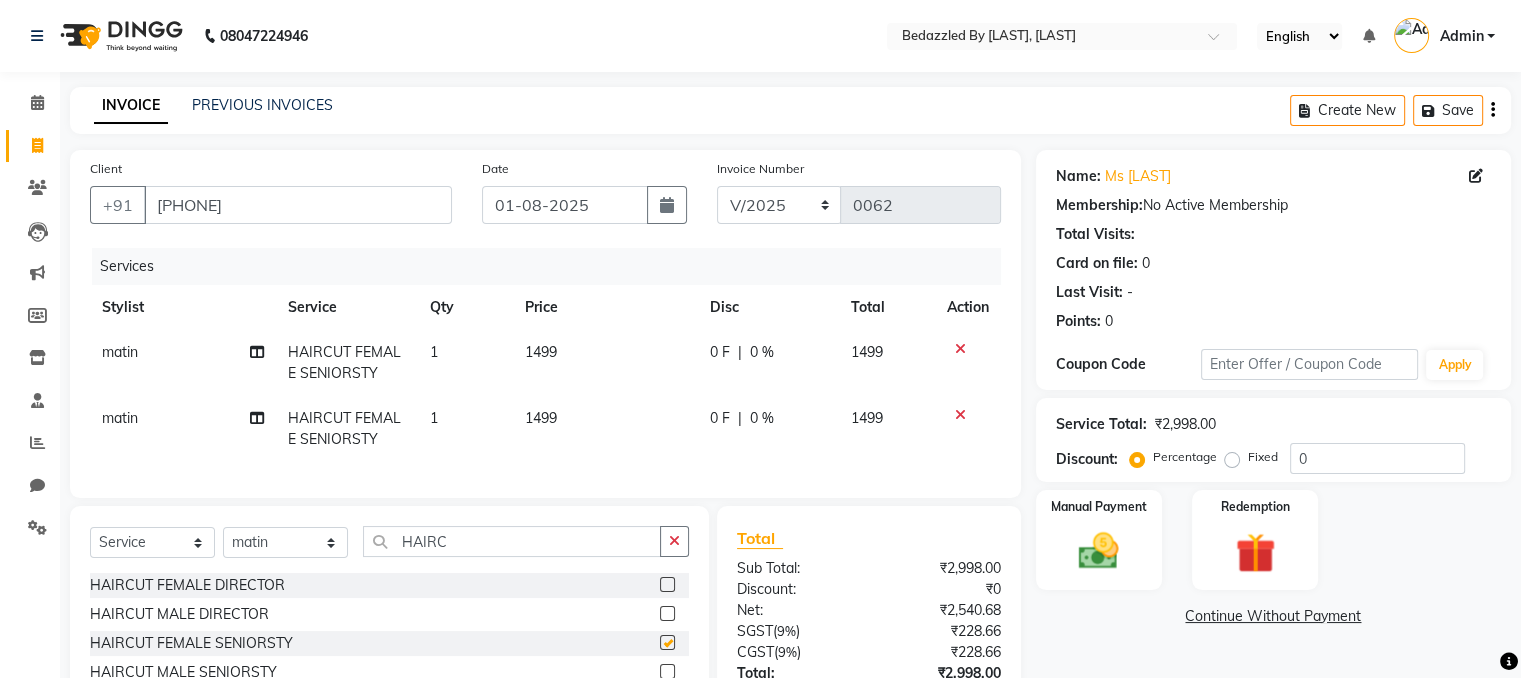 checkbox on "false" 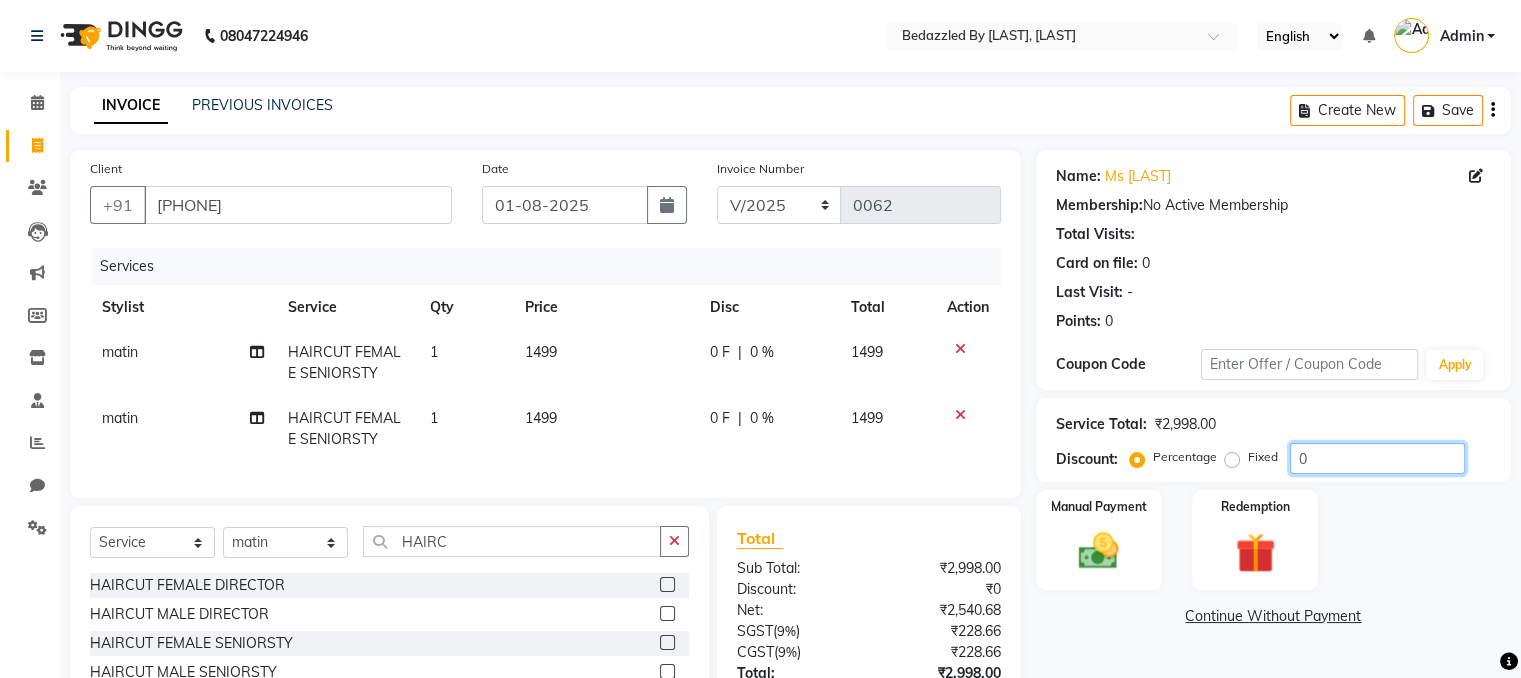 click on "0" 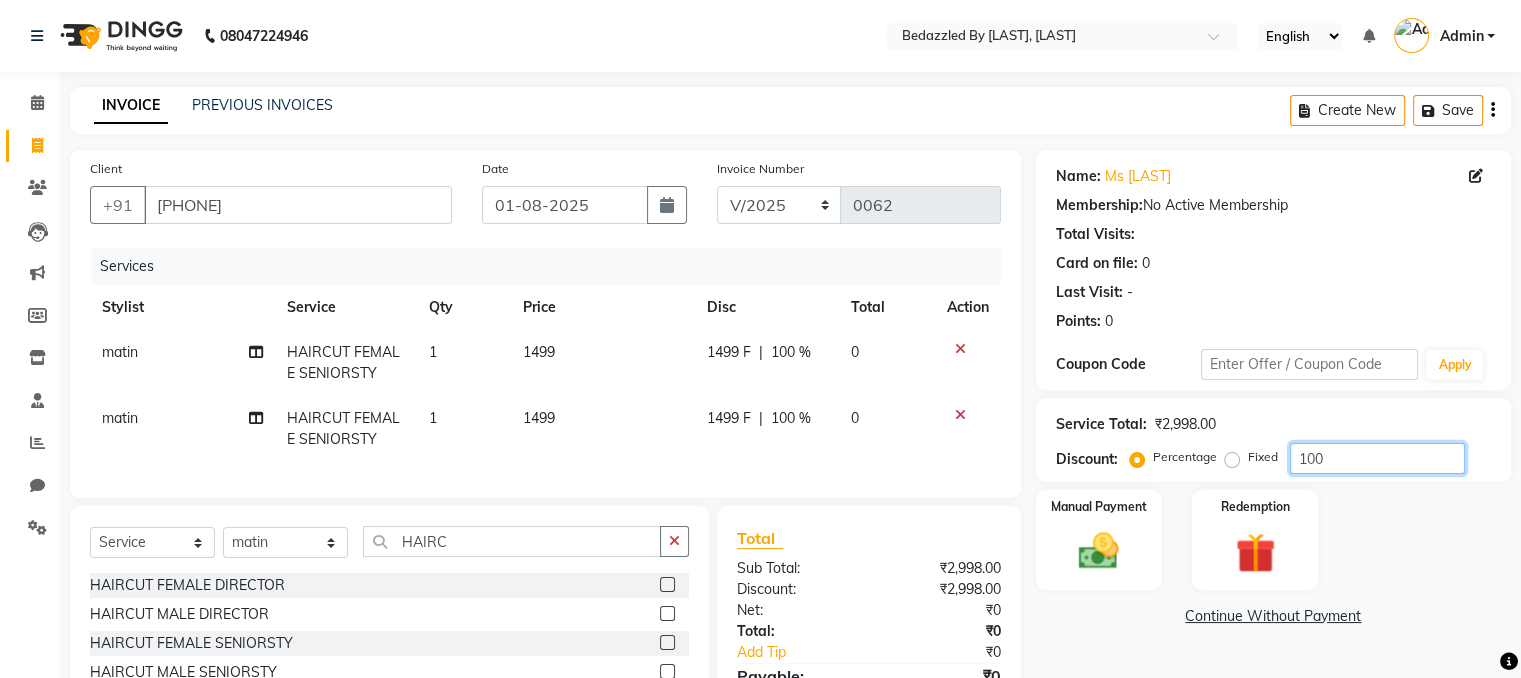 scroll, scrollTop: 169, scrollLeft: 0, axis: vertical 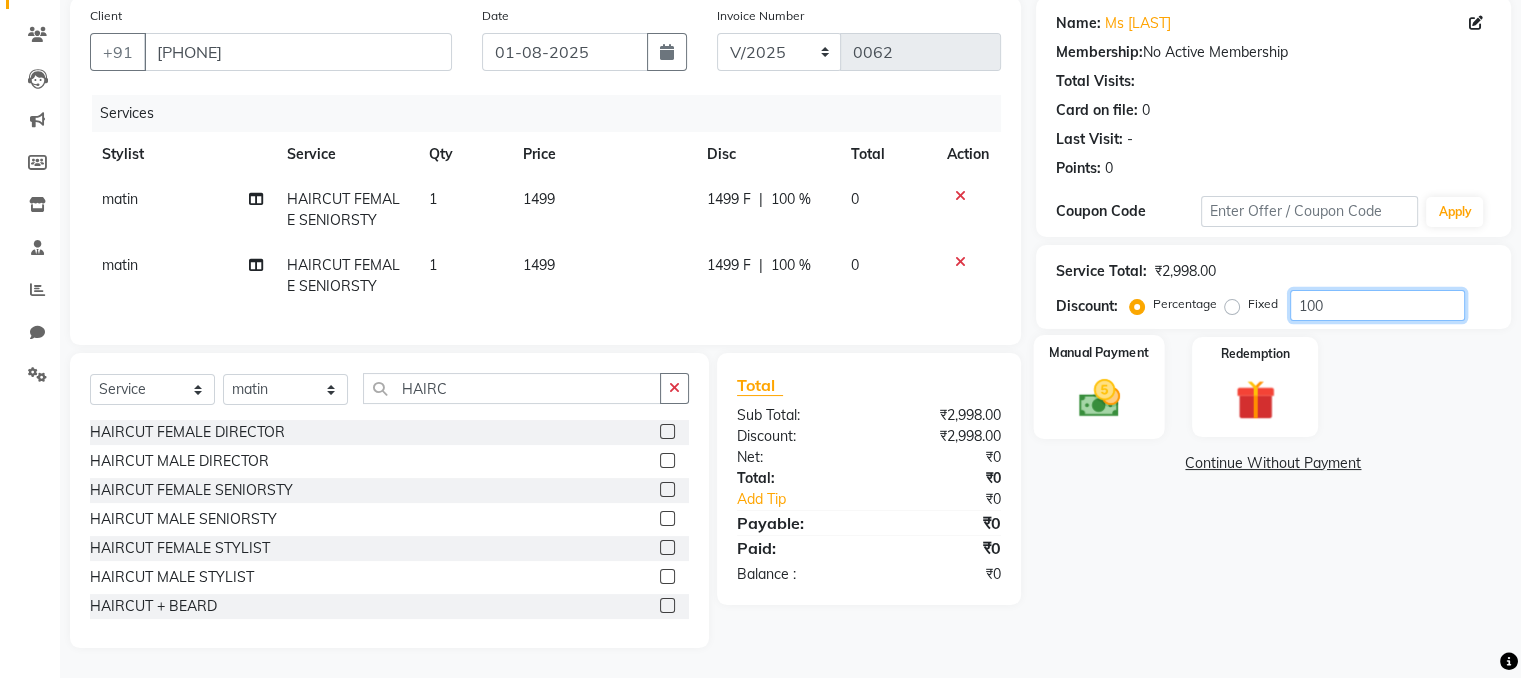 type on "100" 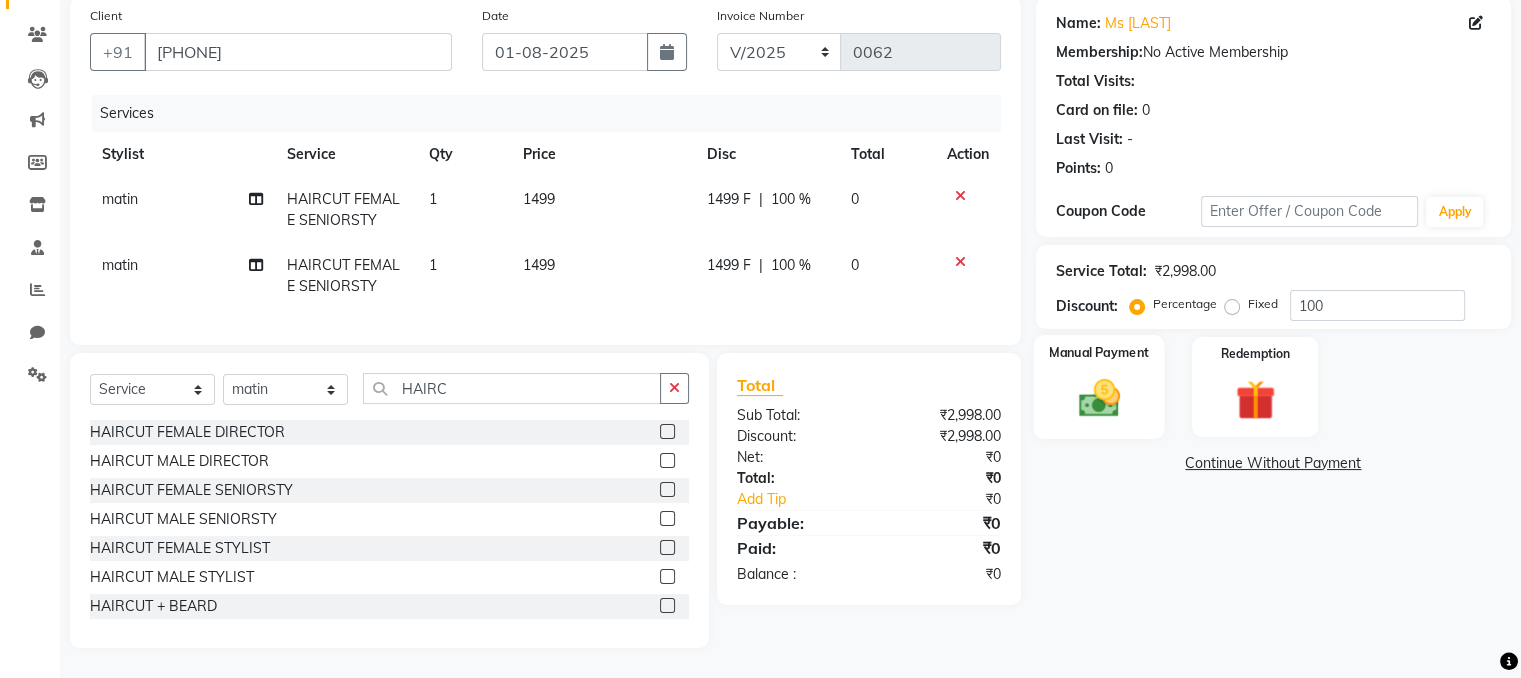click 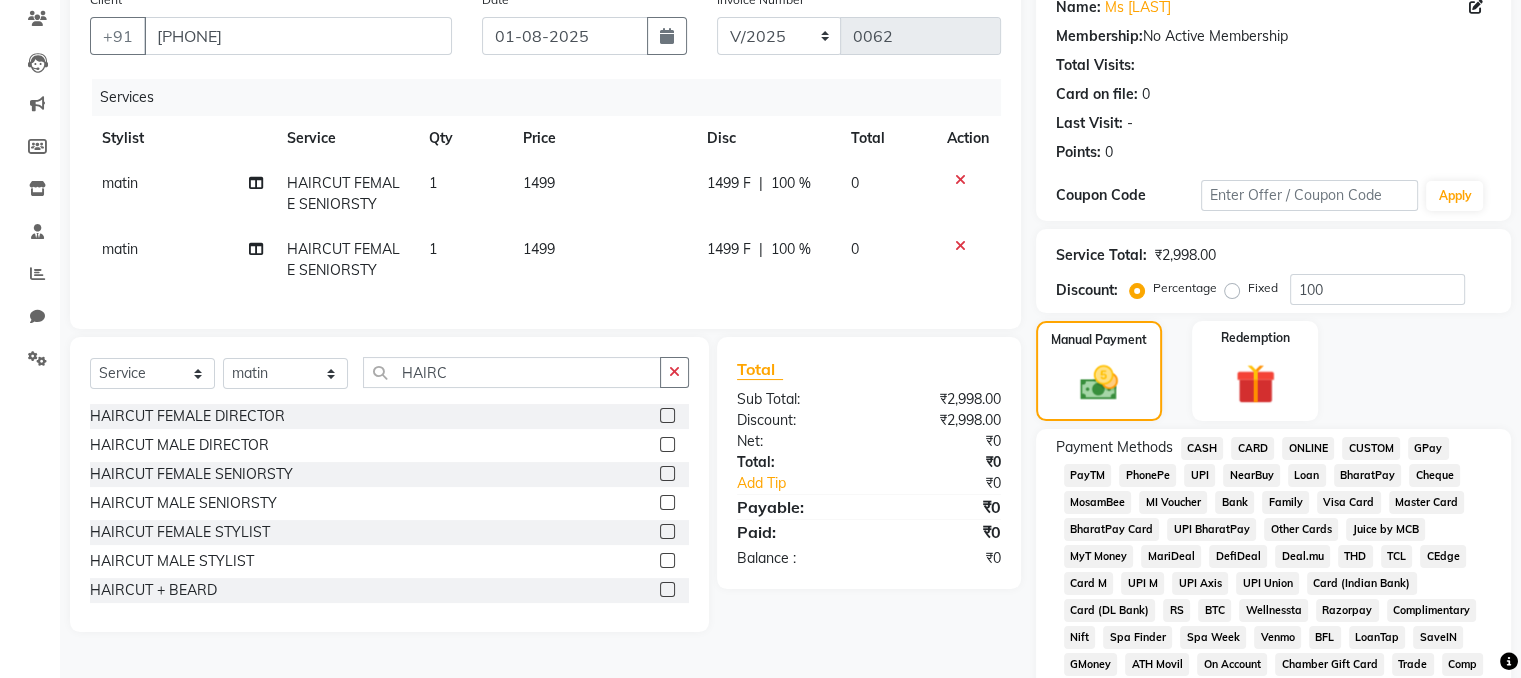 click on "CASH" 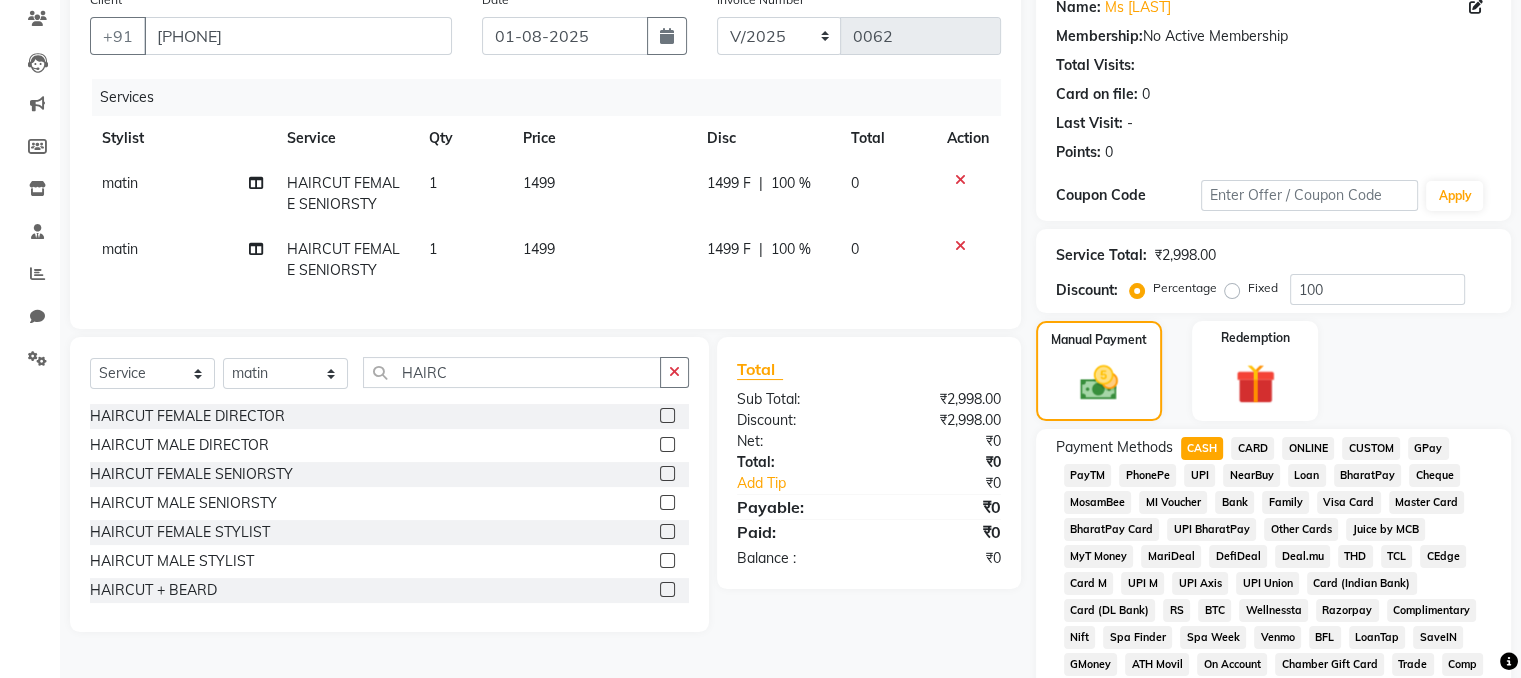 scroll, scrollTop: 745, scrollLeft: 0, axis: vertical 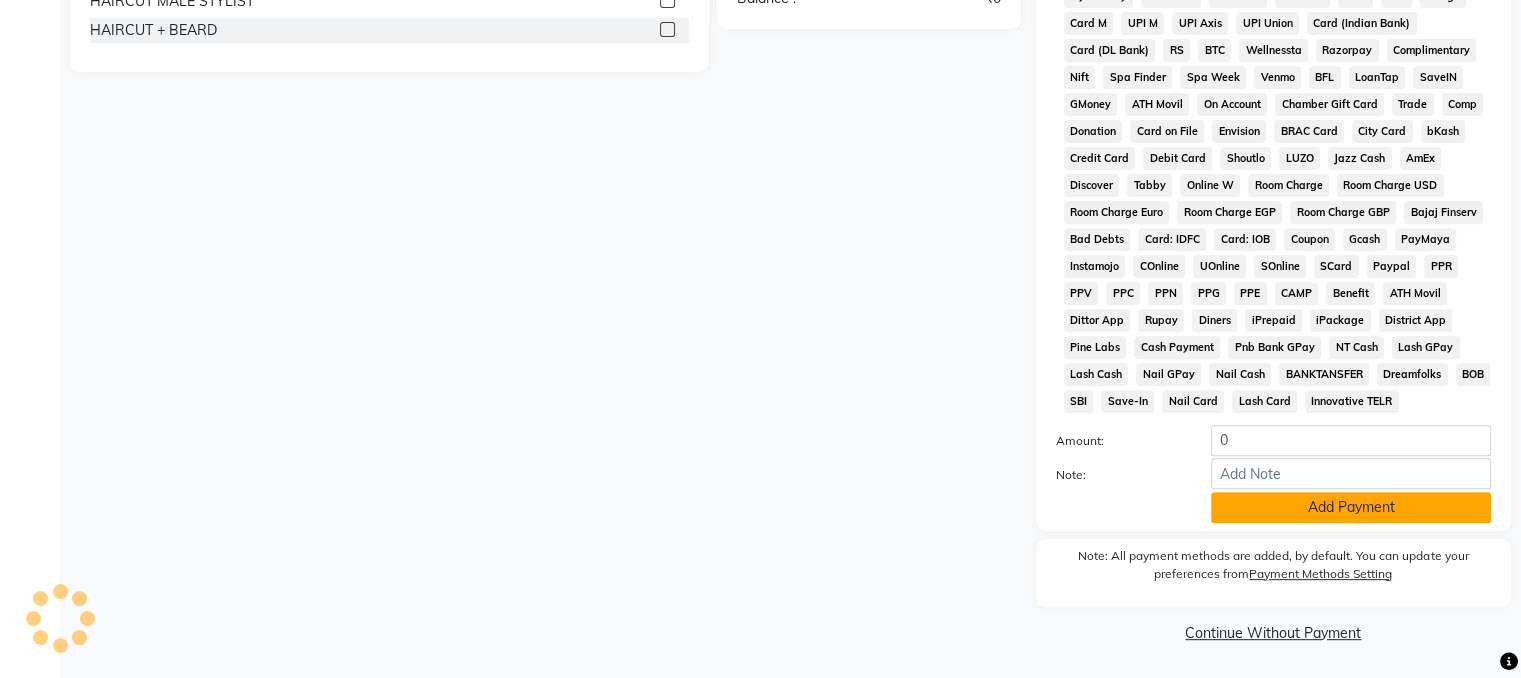 click on "Add Payment" 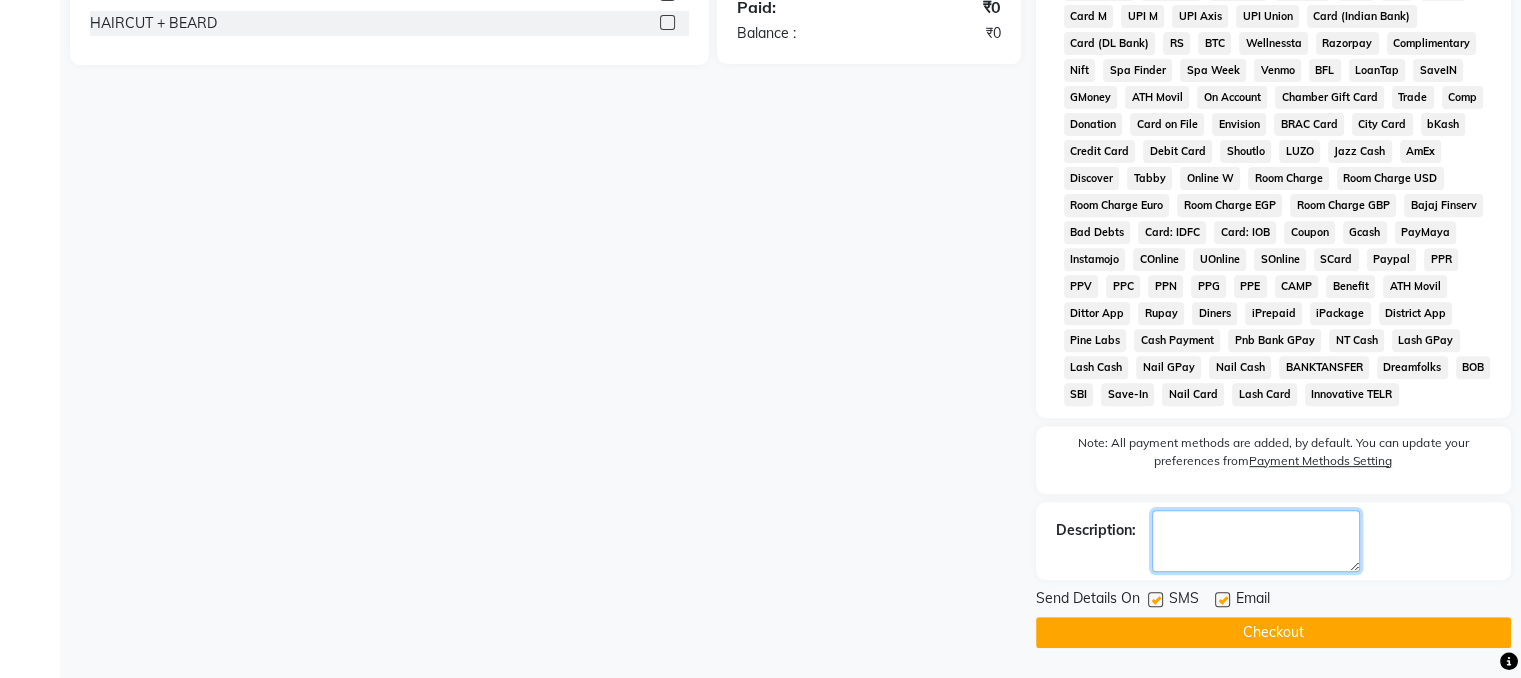 click 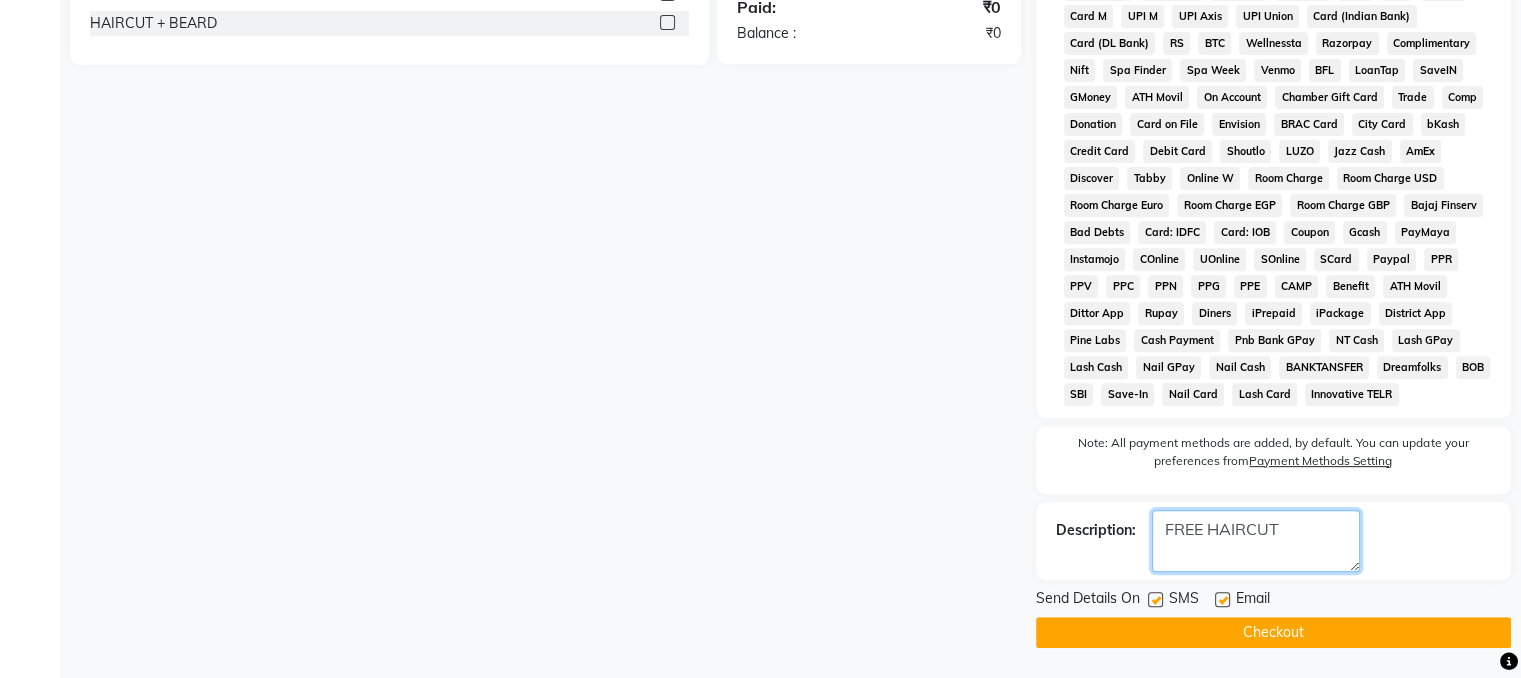 click 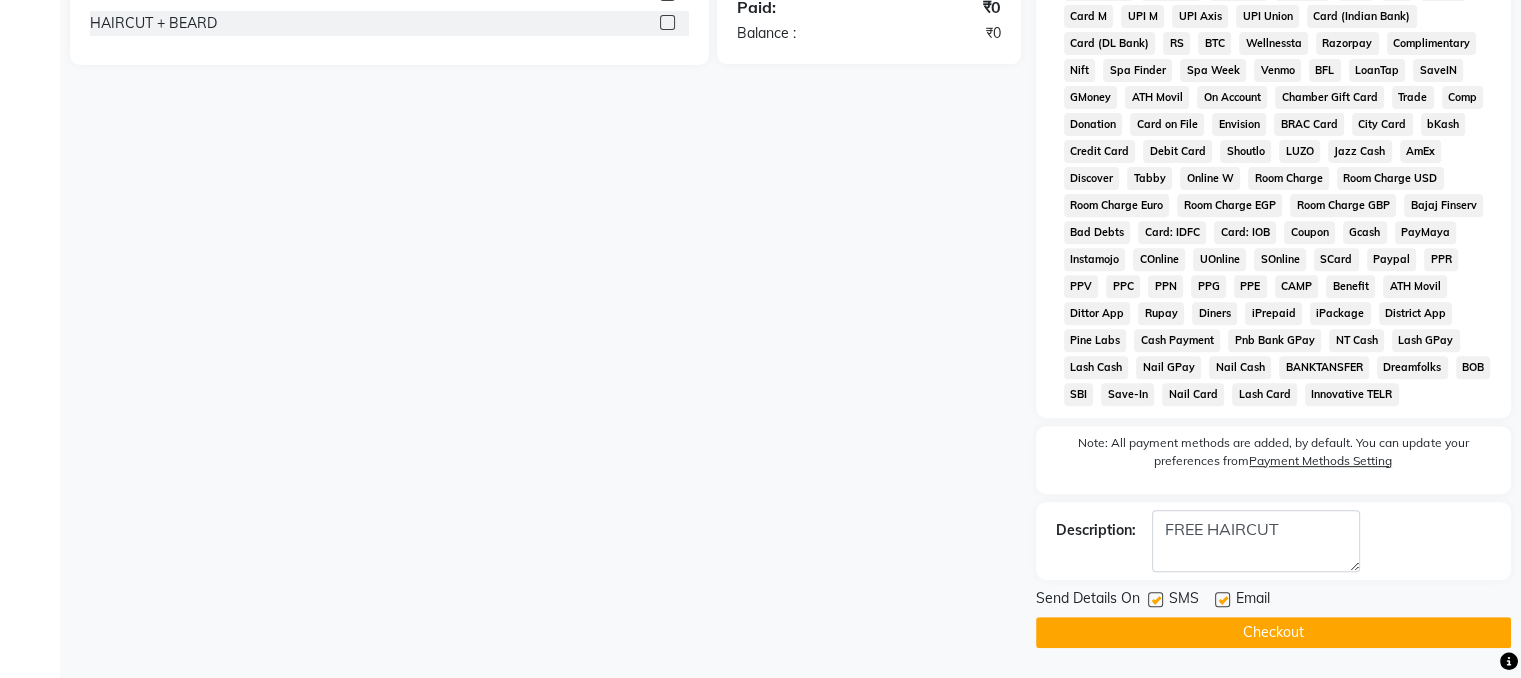 click on "Checkout" 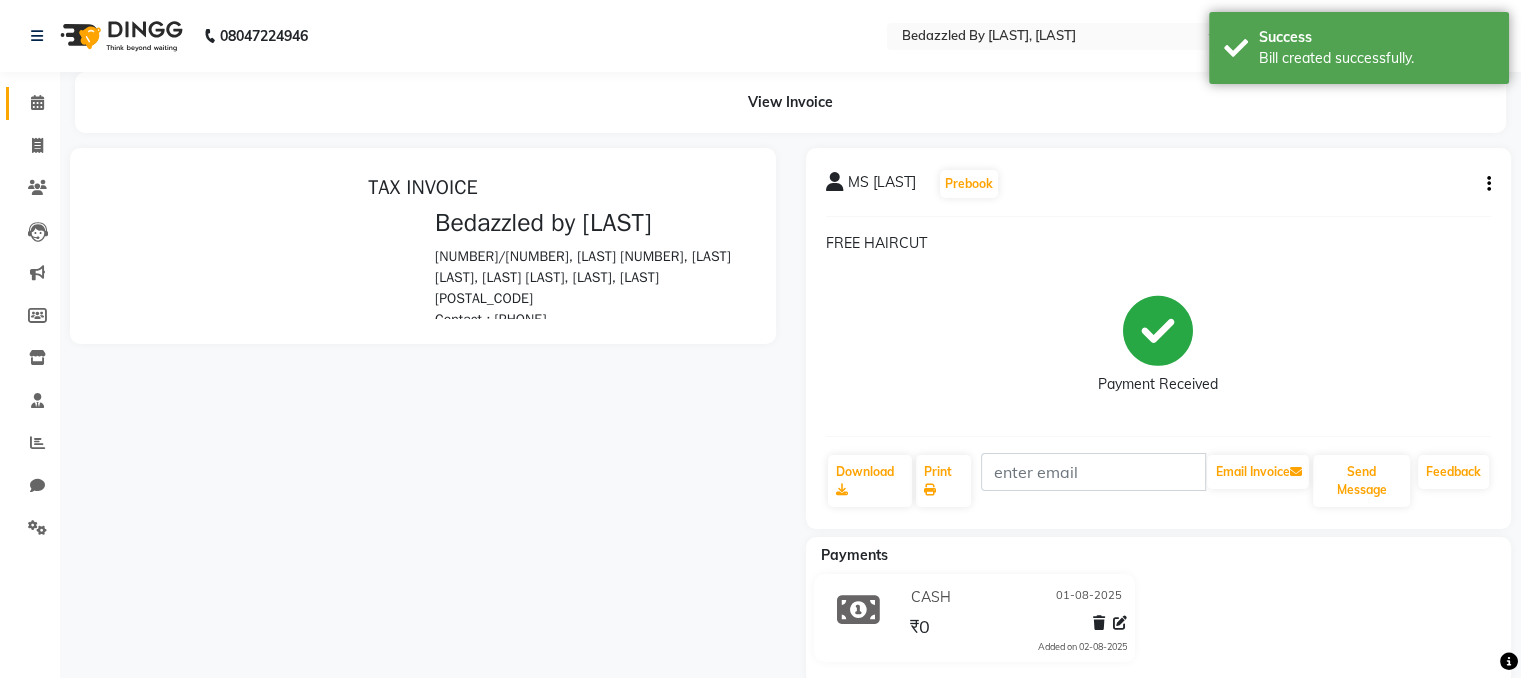 scroll, scrollTop: 0, scrollLeft: 0, axis: both 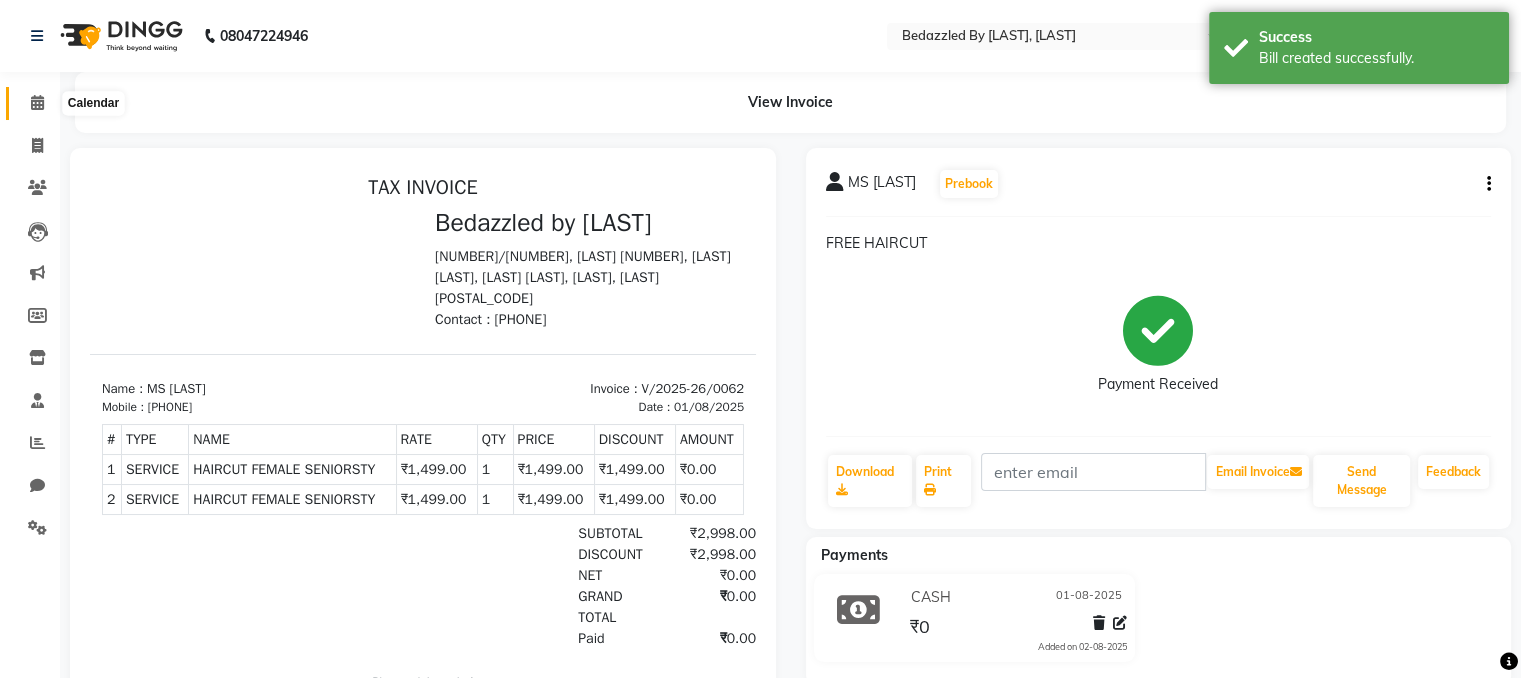 click 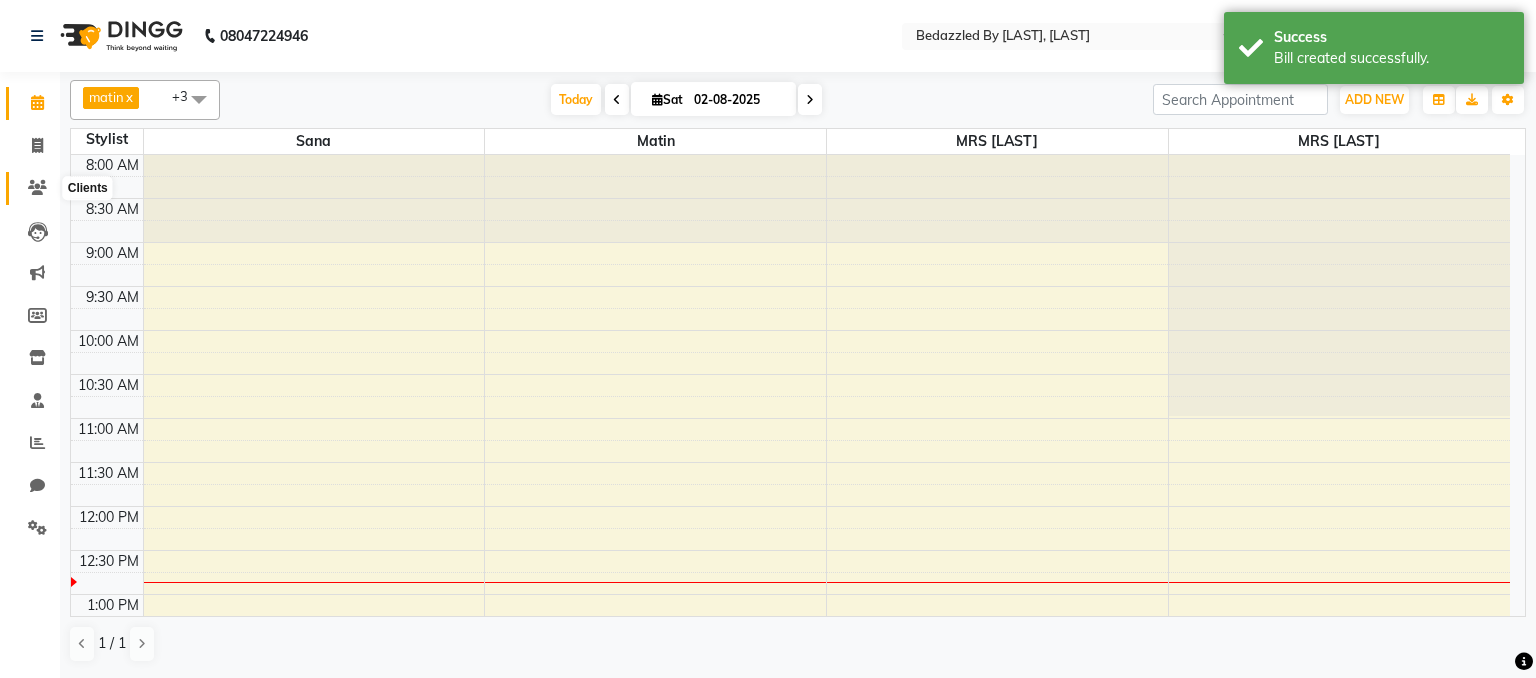 click 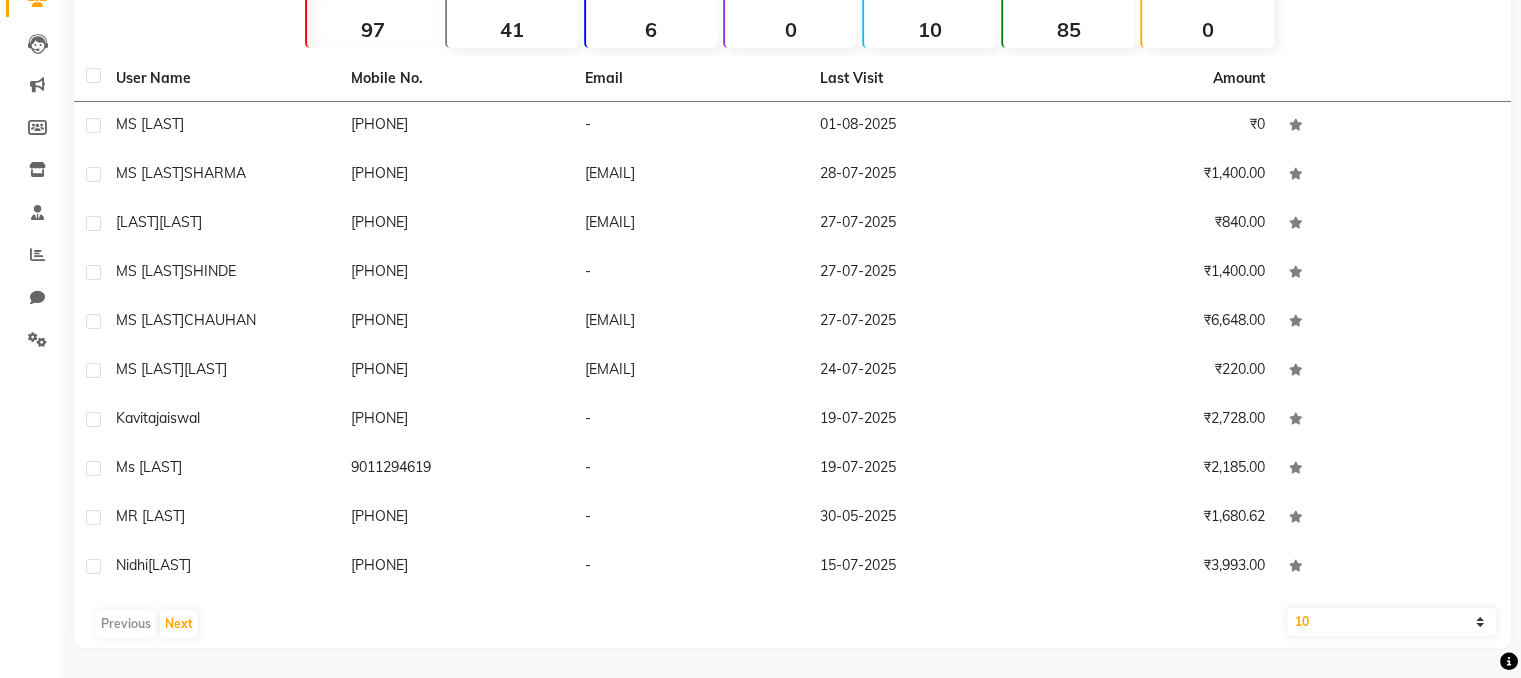 scroll, scrollTop: 205, scrollLeft: 0, axis: vertical 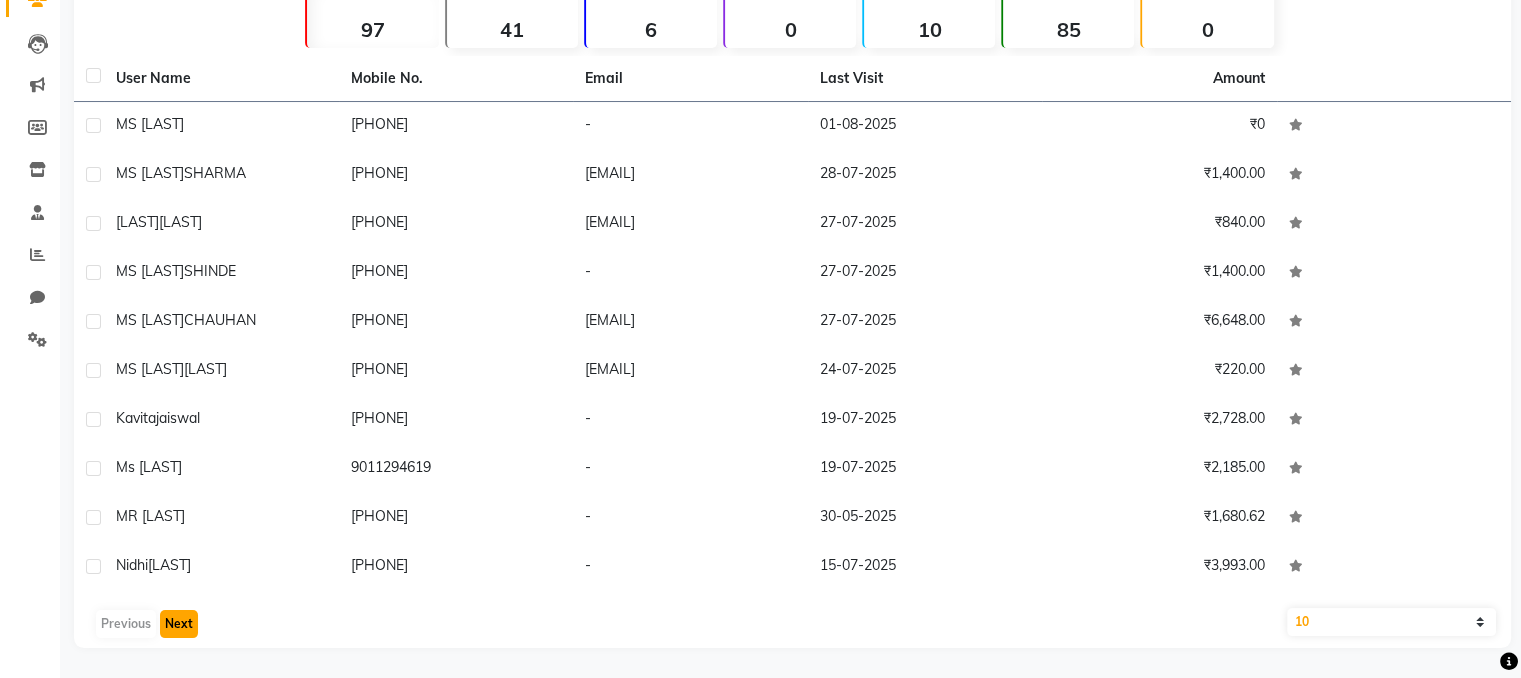 click on "Next" 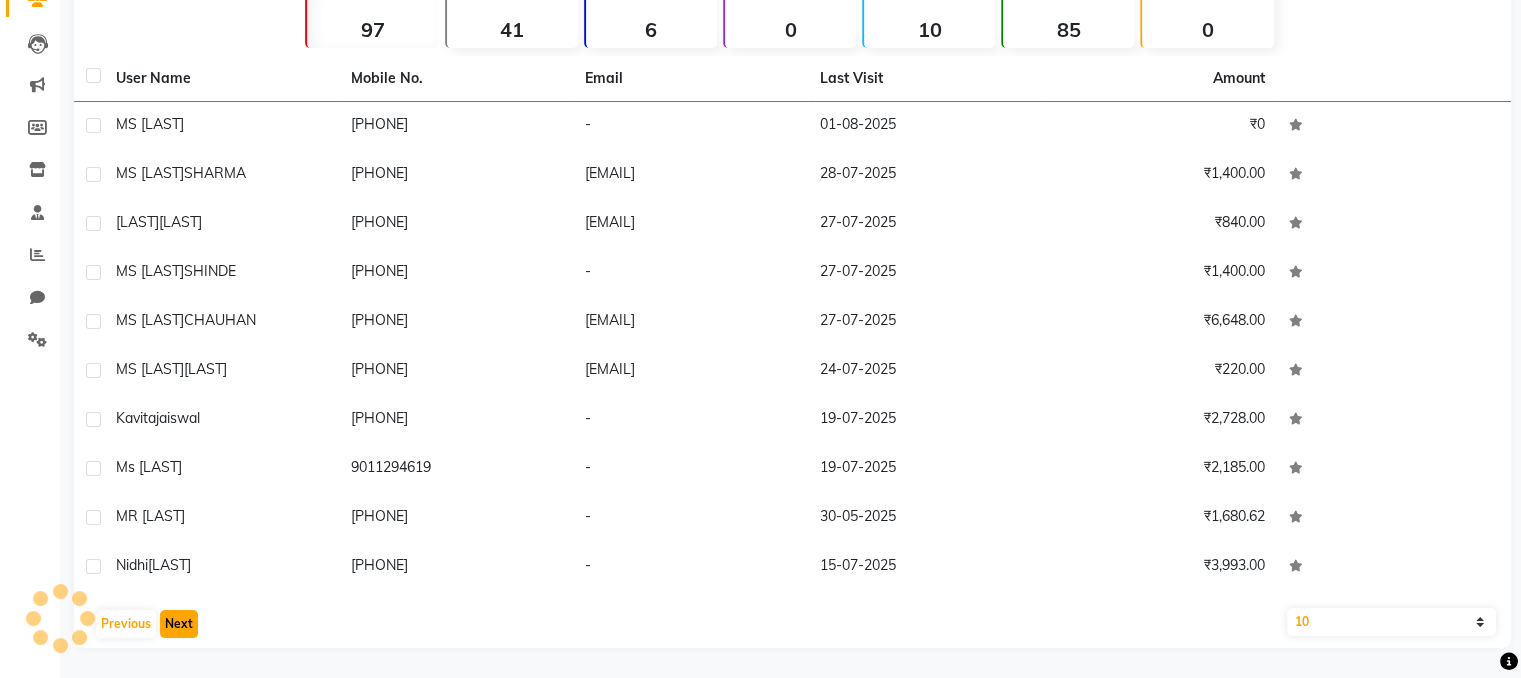 click on "Next" 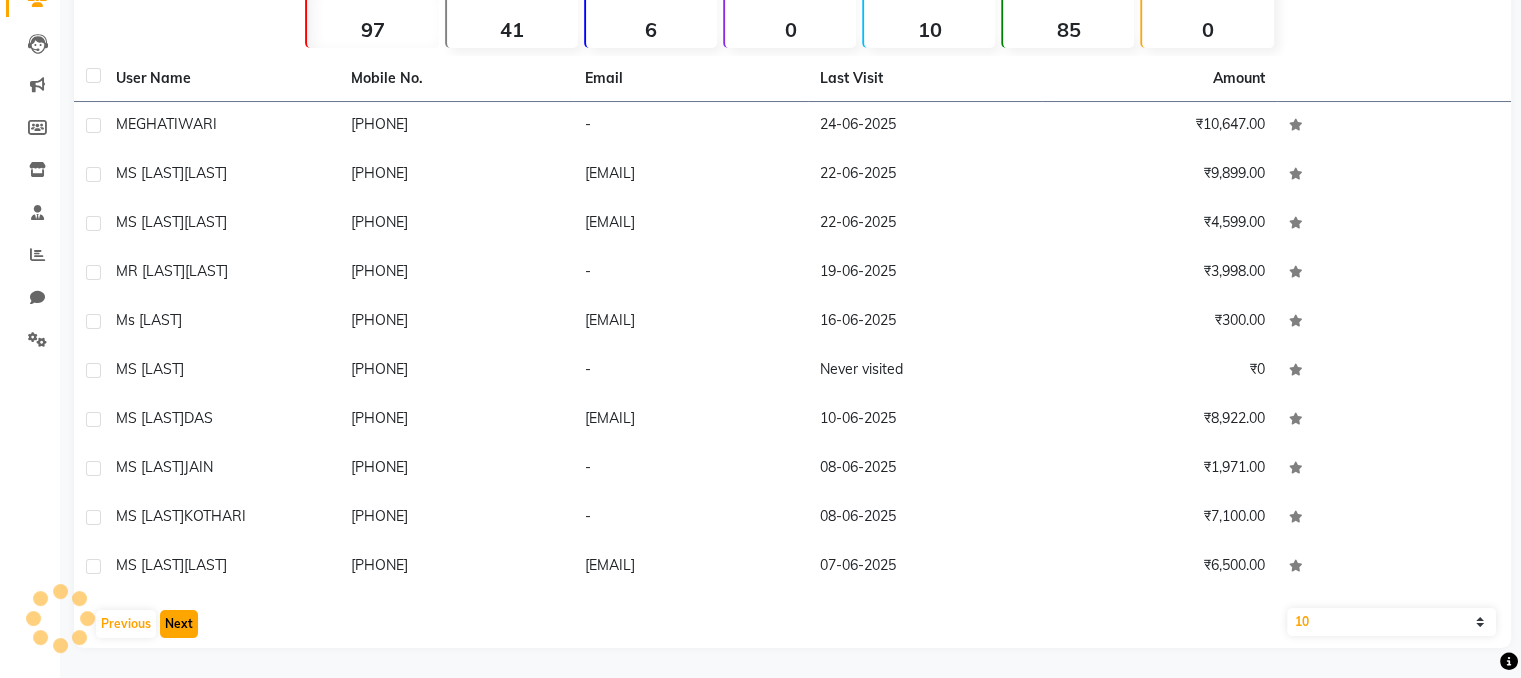 scroll, scrollTop: 188, scrollLeft: 0, axis: vertical 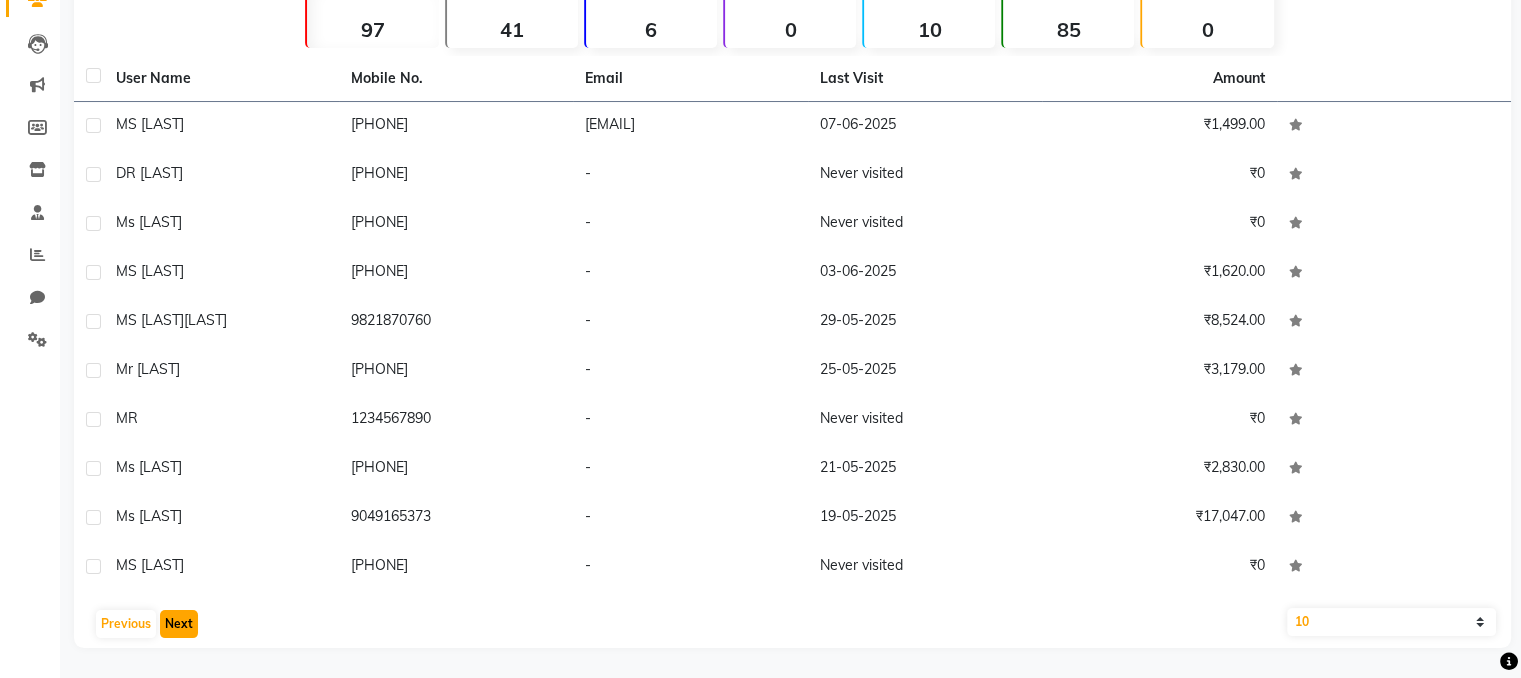 click on "Next" 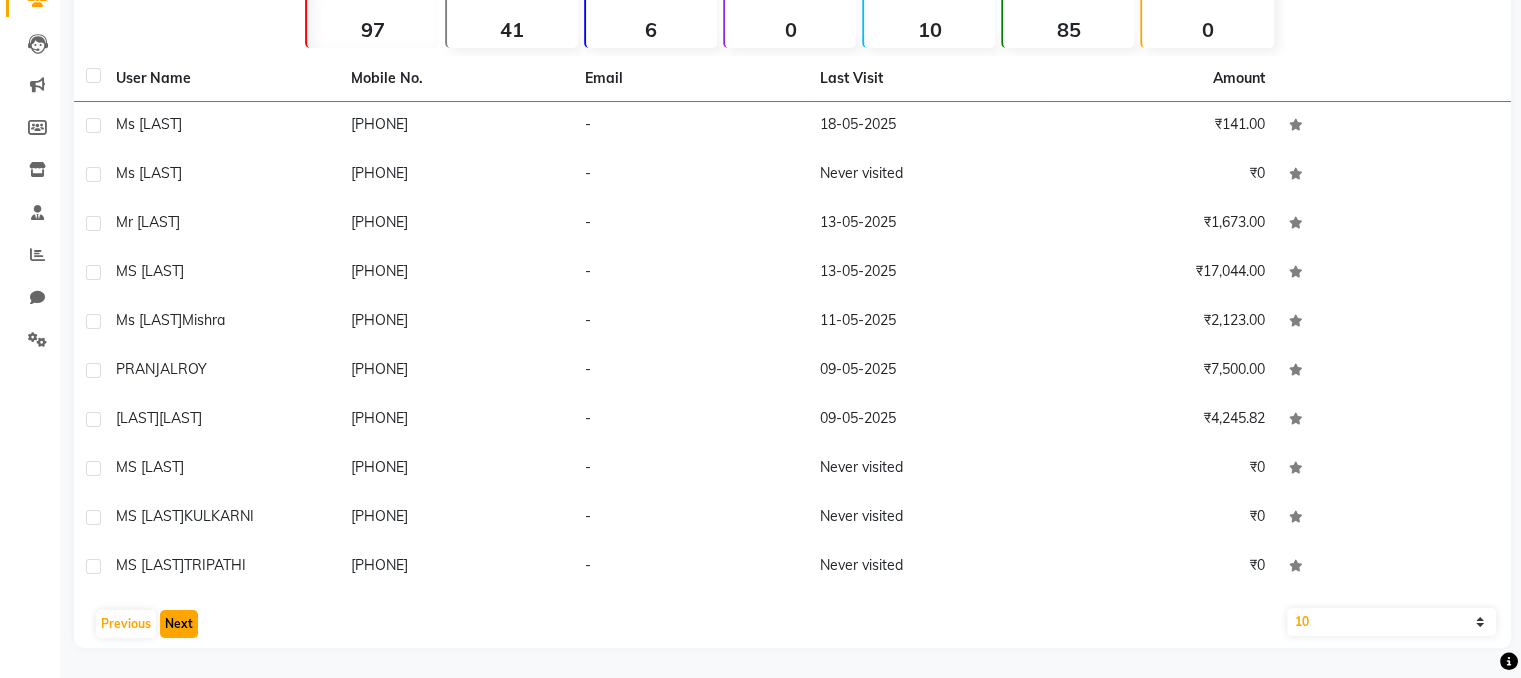 click on "Next" 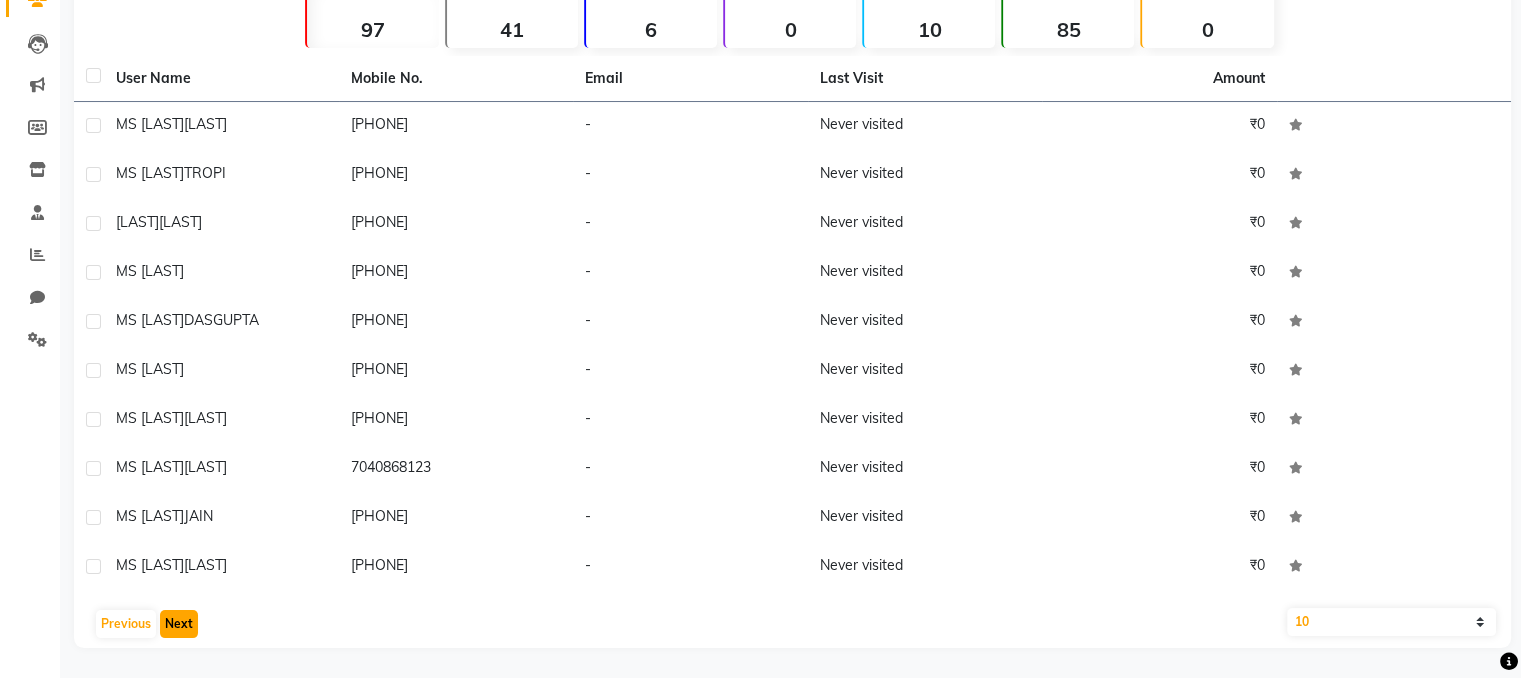 click on "Next" 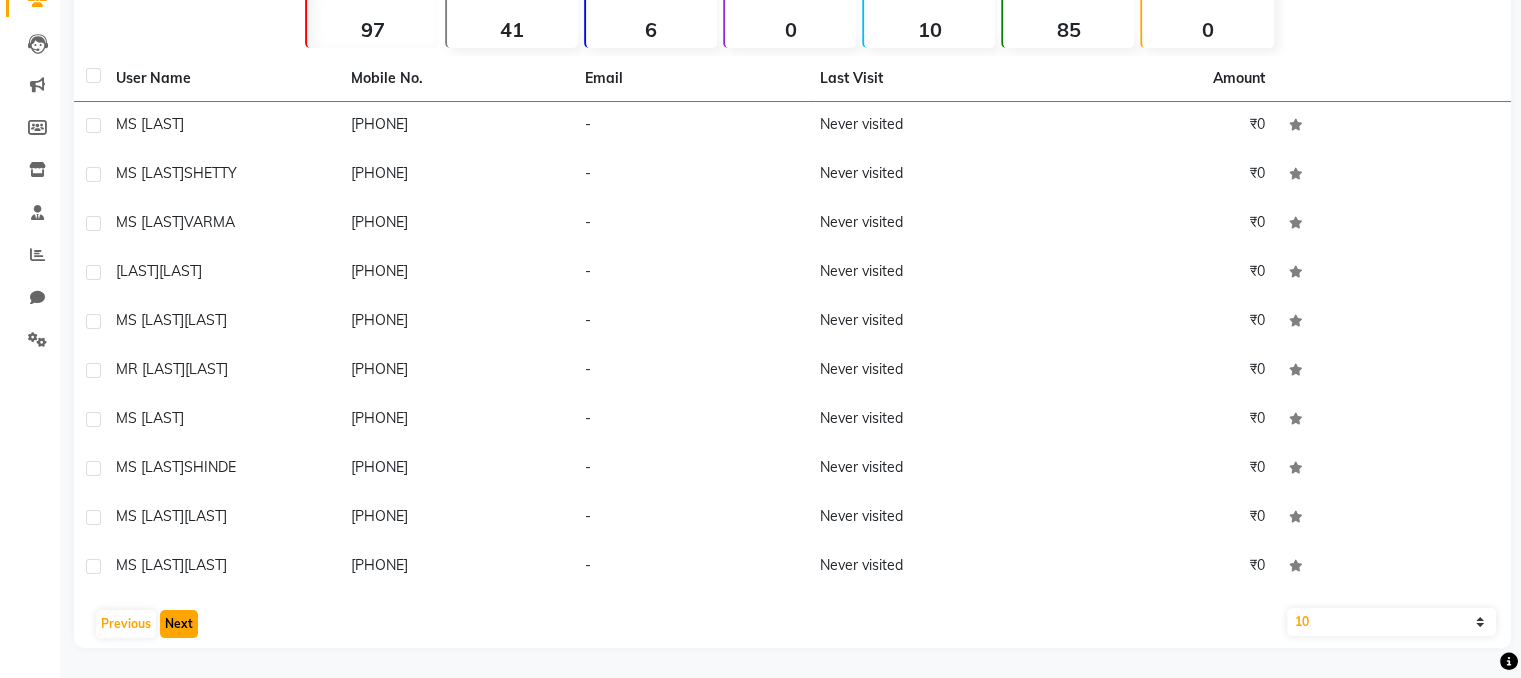 click on "Next" 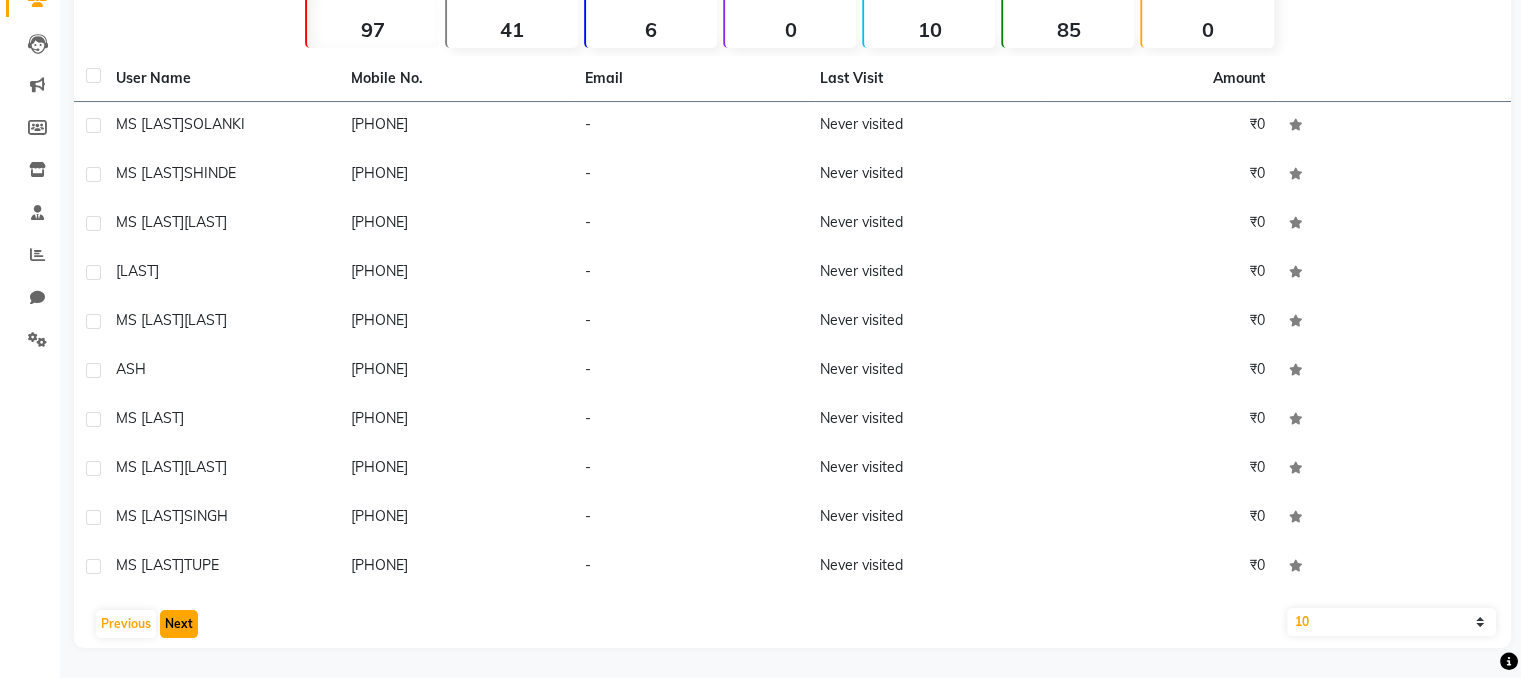 click on "Next" 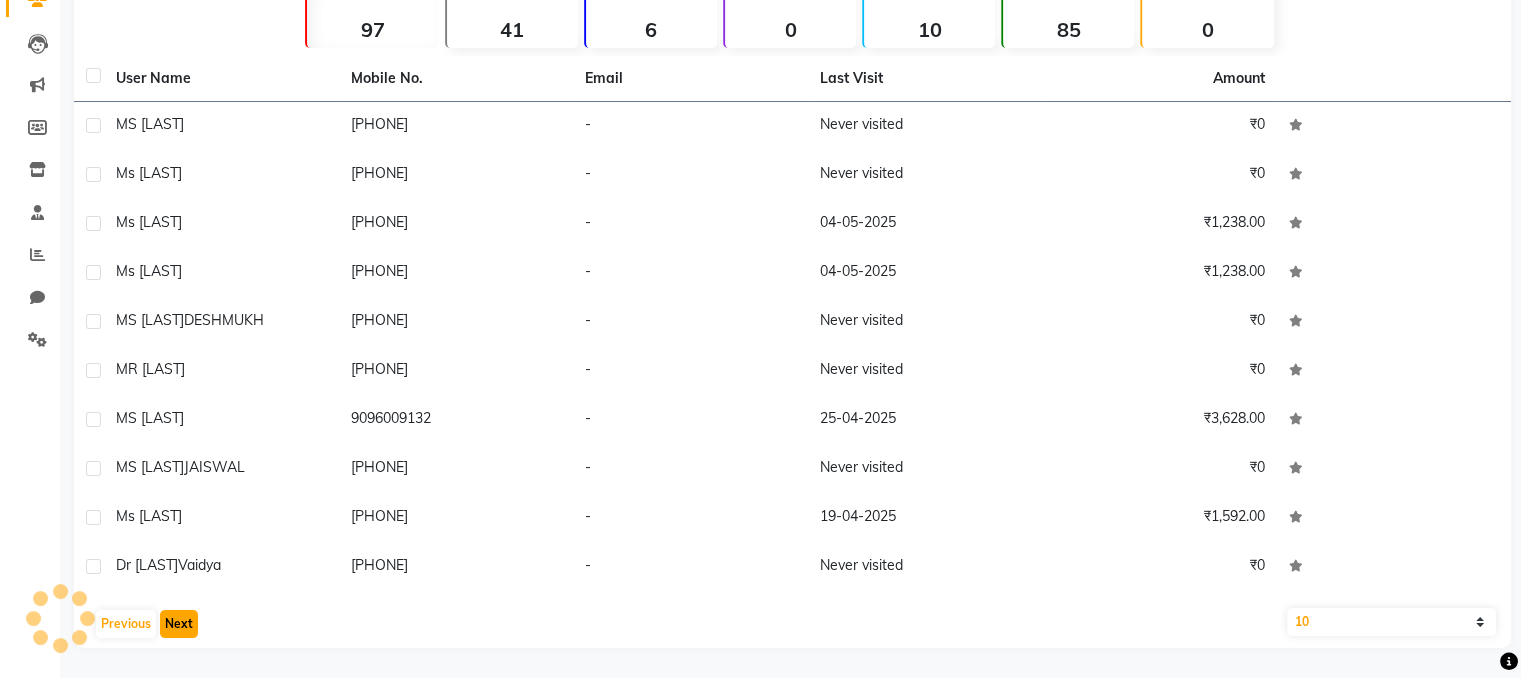 click on "Next" 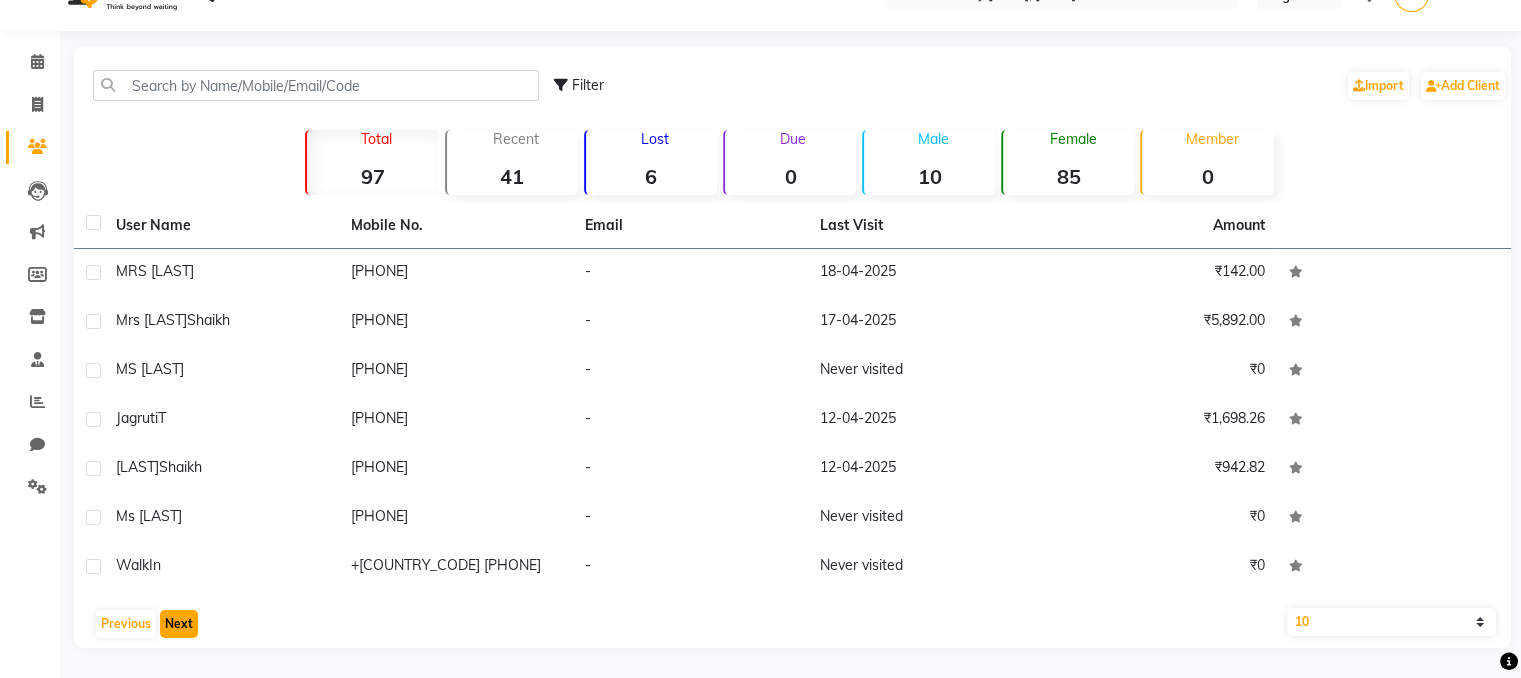 scroll, scrollTop: 41, scrollLeft: 0, axis: vertical 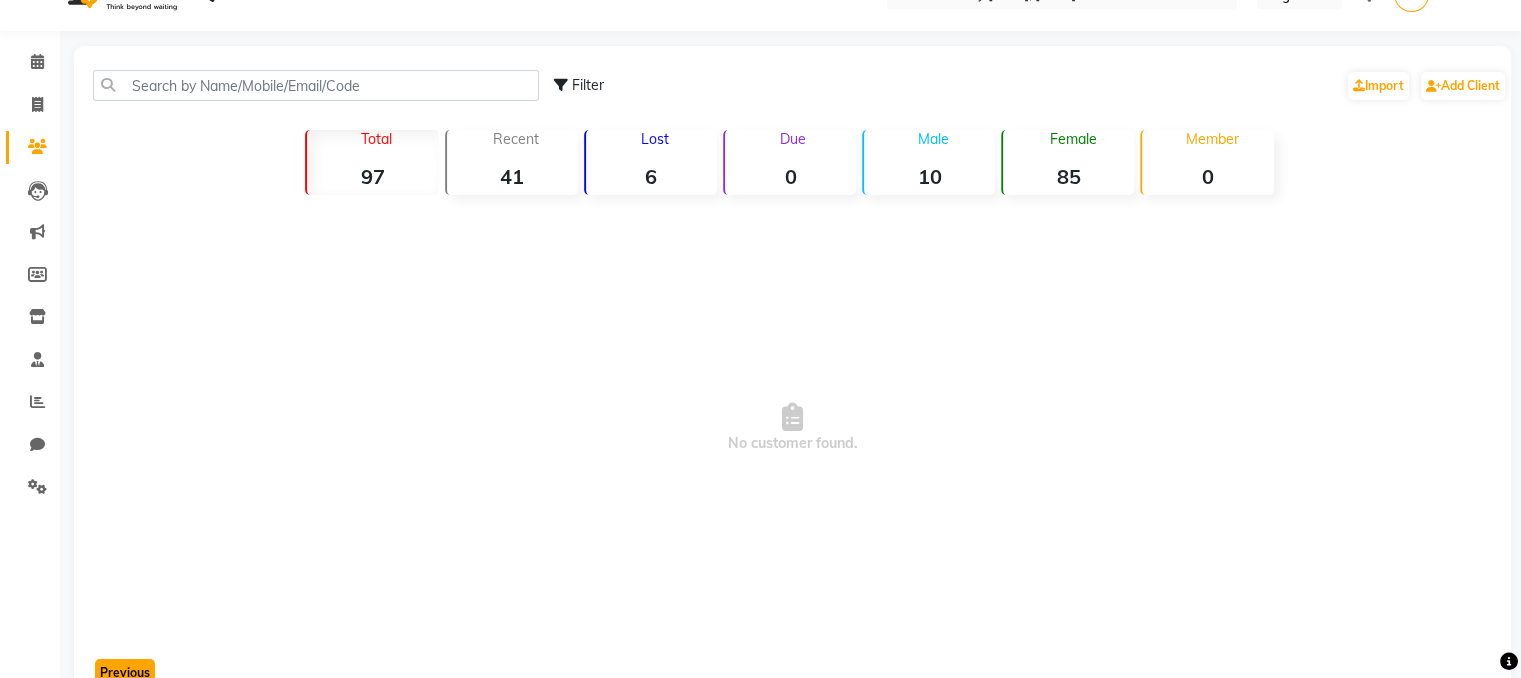 click on "Previous" 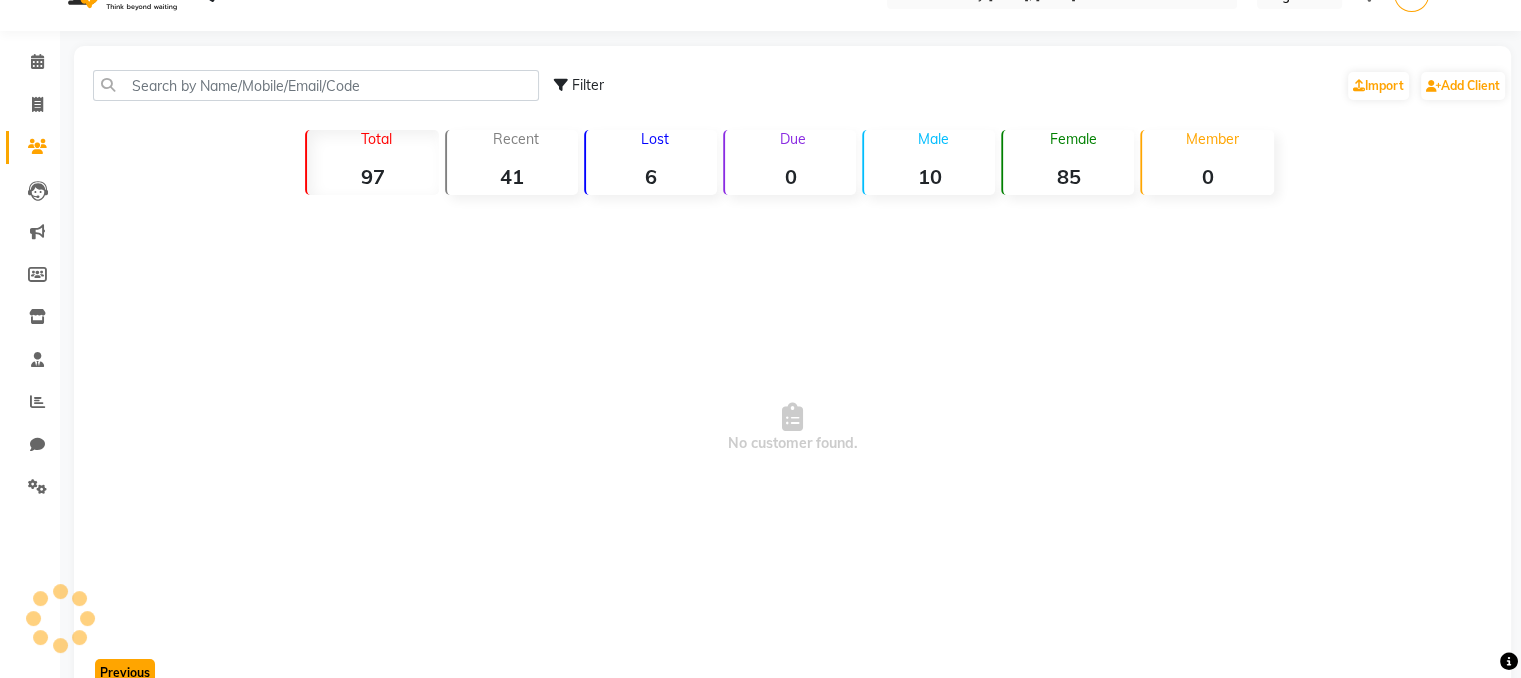 click on "Previous" 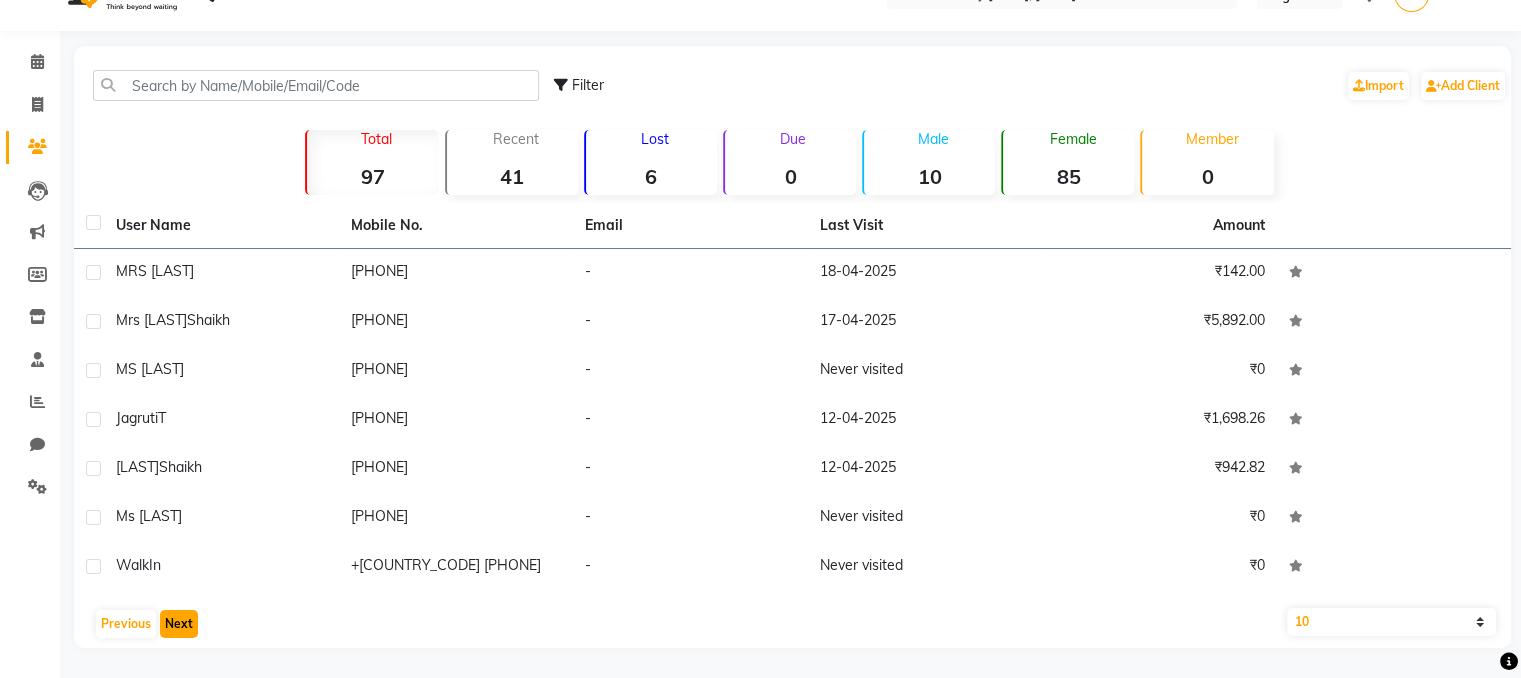 click on "Next" 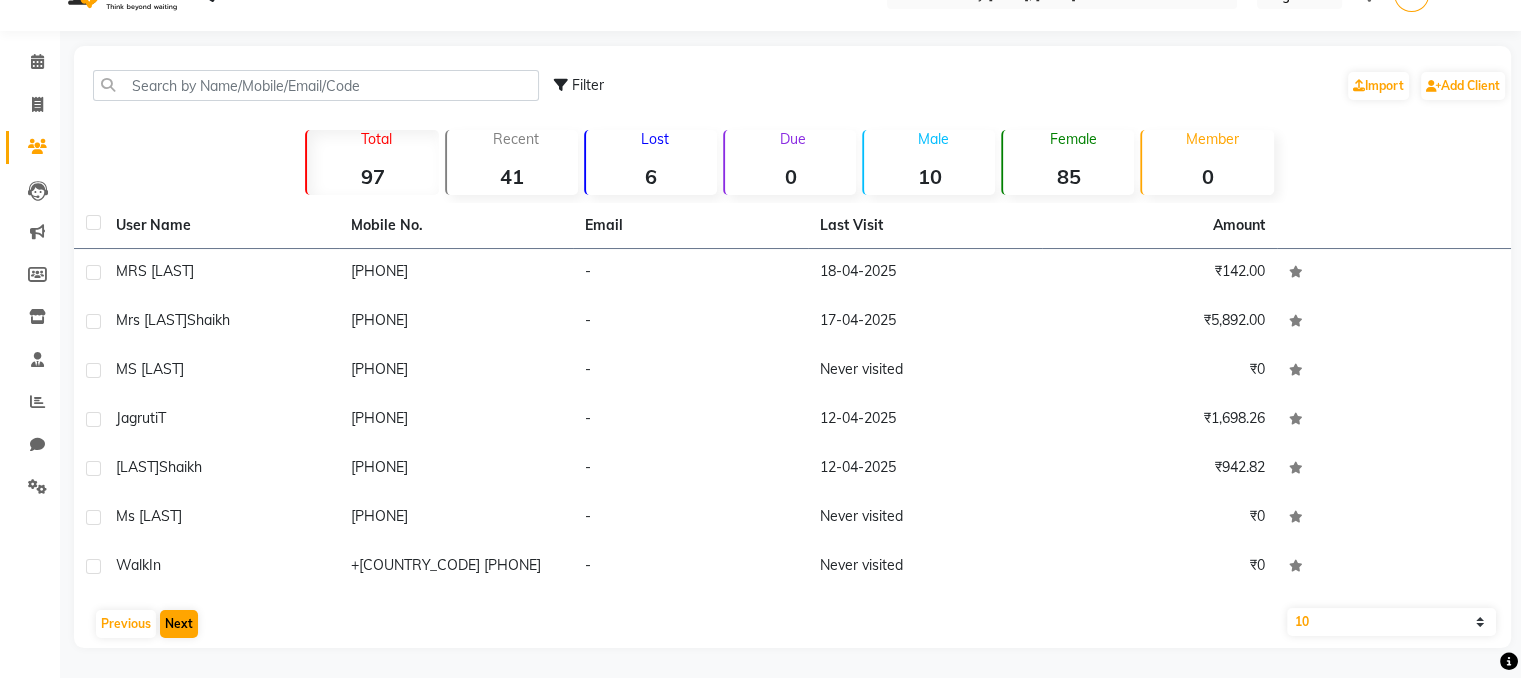 drag, startPoint x: 156, startPoint y: 622, endPoint x: 176, endPoint y: 617, distance: 20.615528 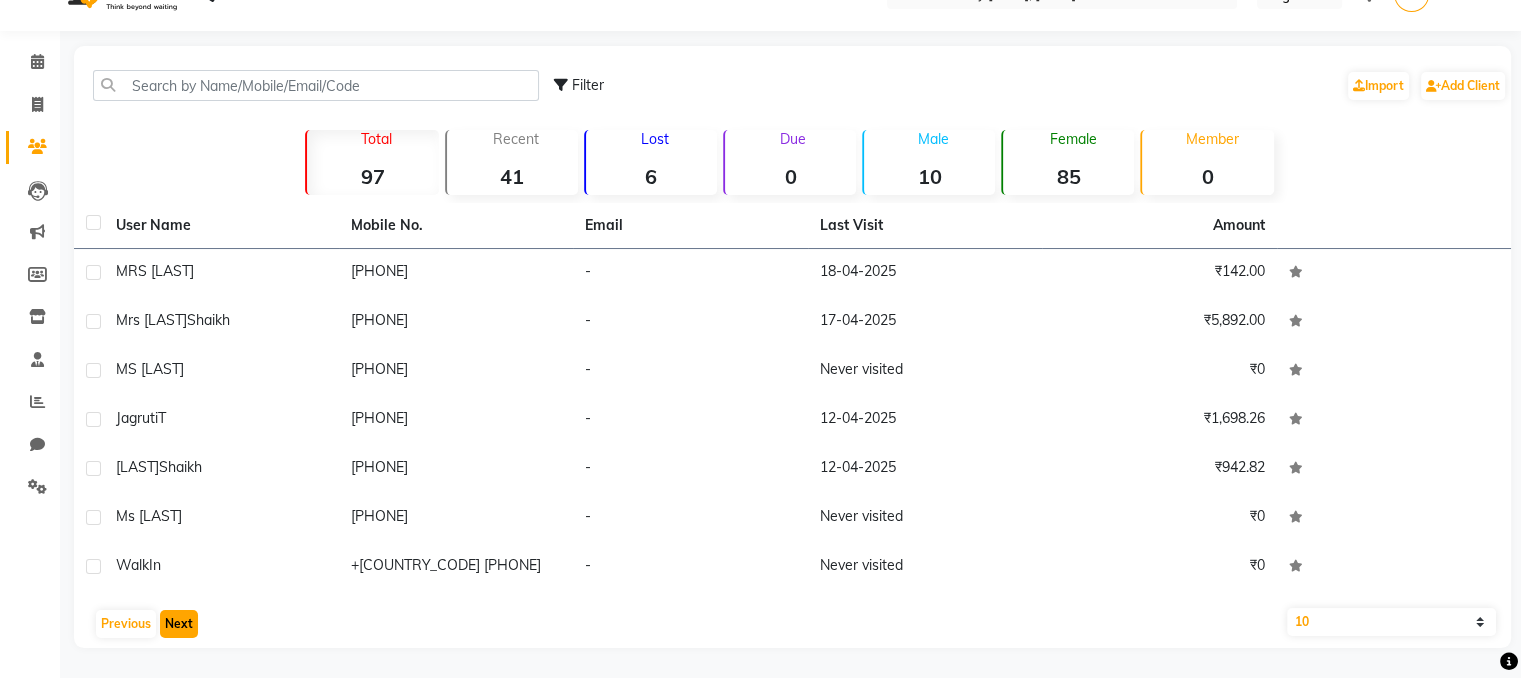 click on "Next" 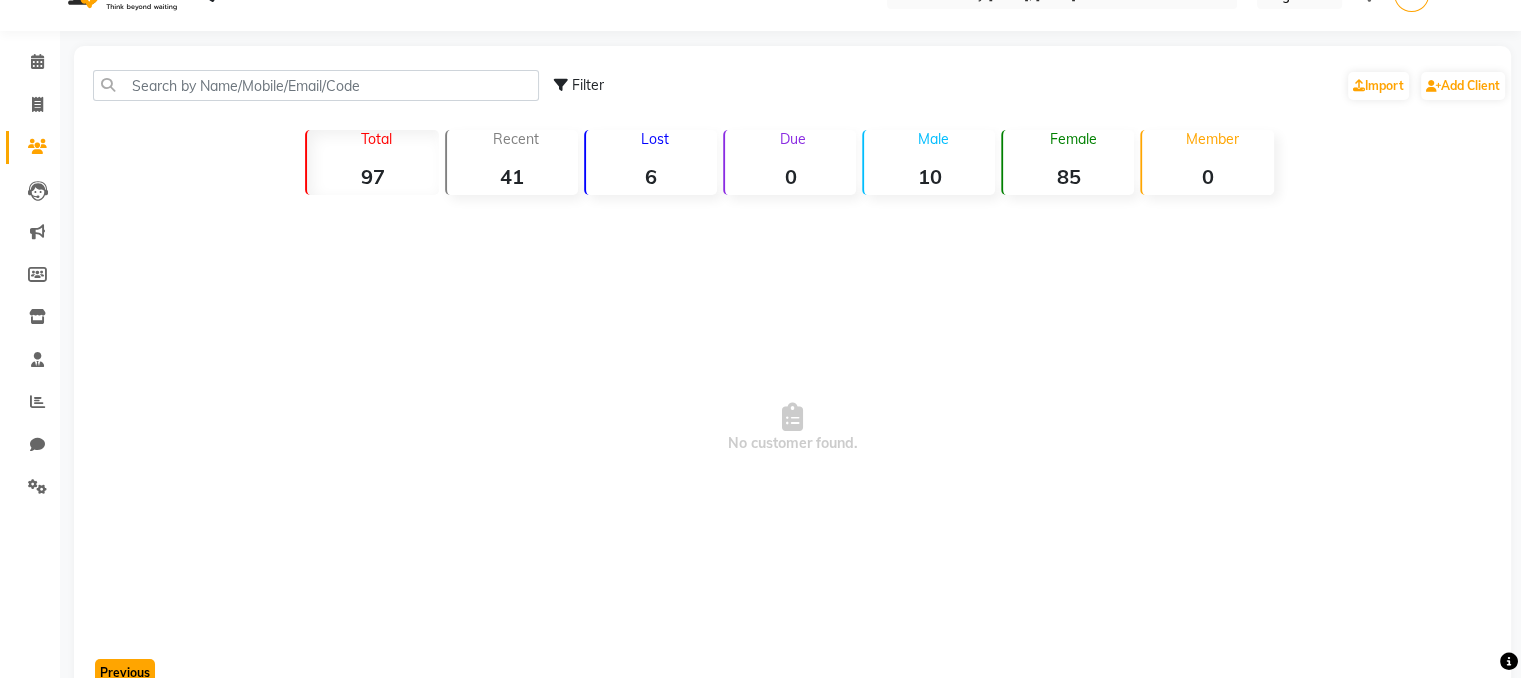 click on "Previous" 